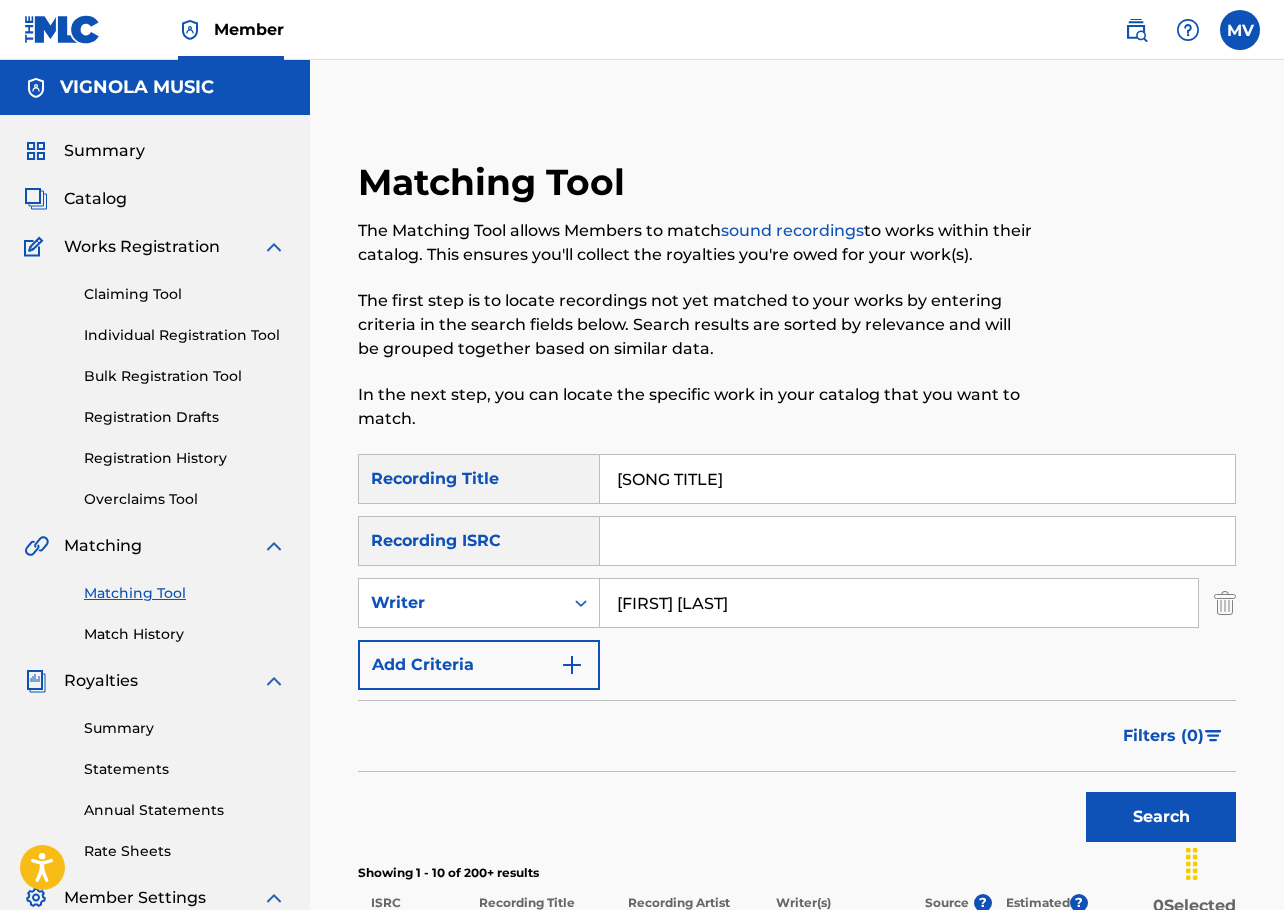 scroll, scrollTop: 0, scrollLeft: 0, axis: both 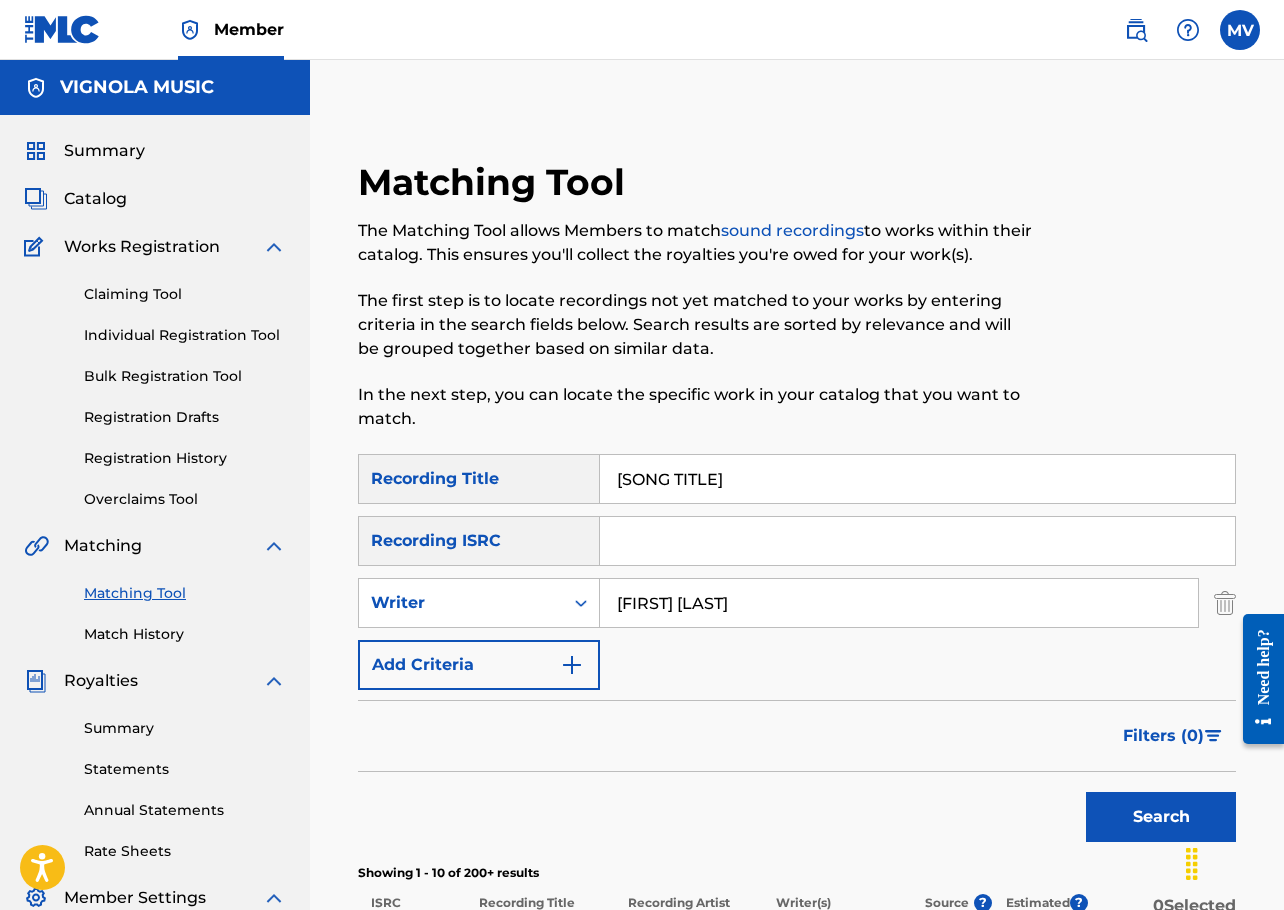 click on "[SONG TITLE]" at bounding box center [917, 479] 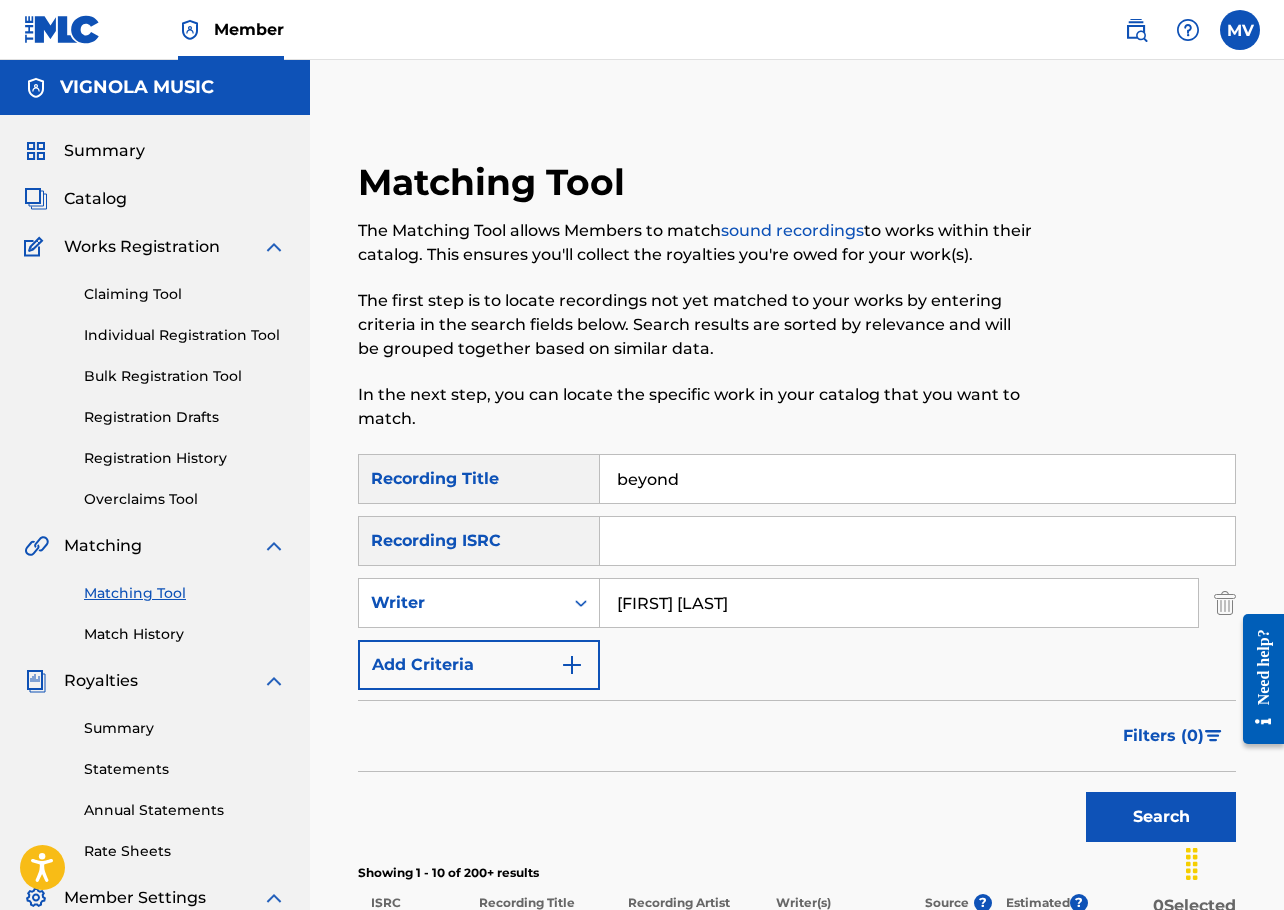 type on "beyond" 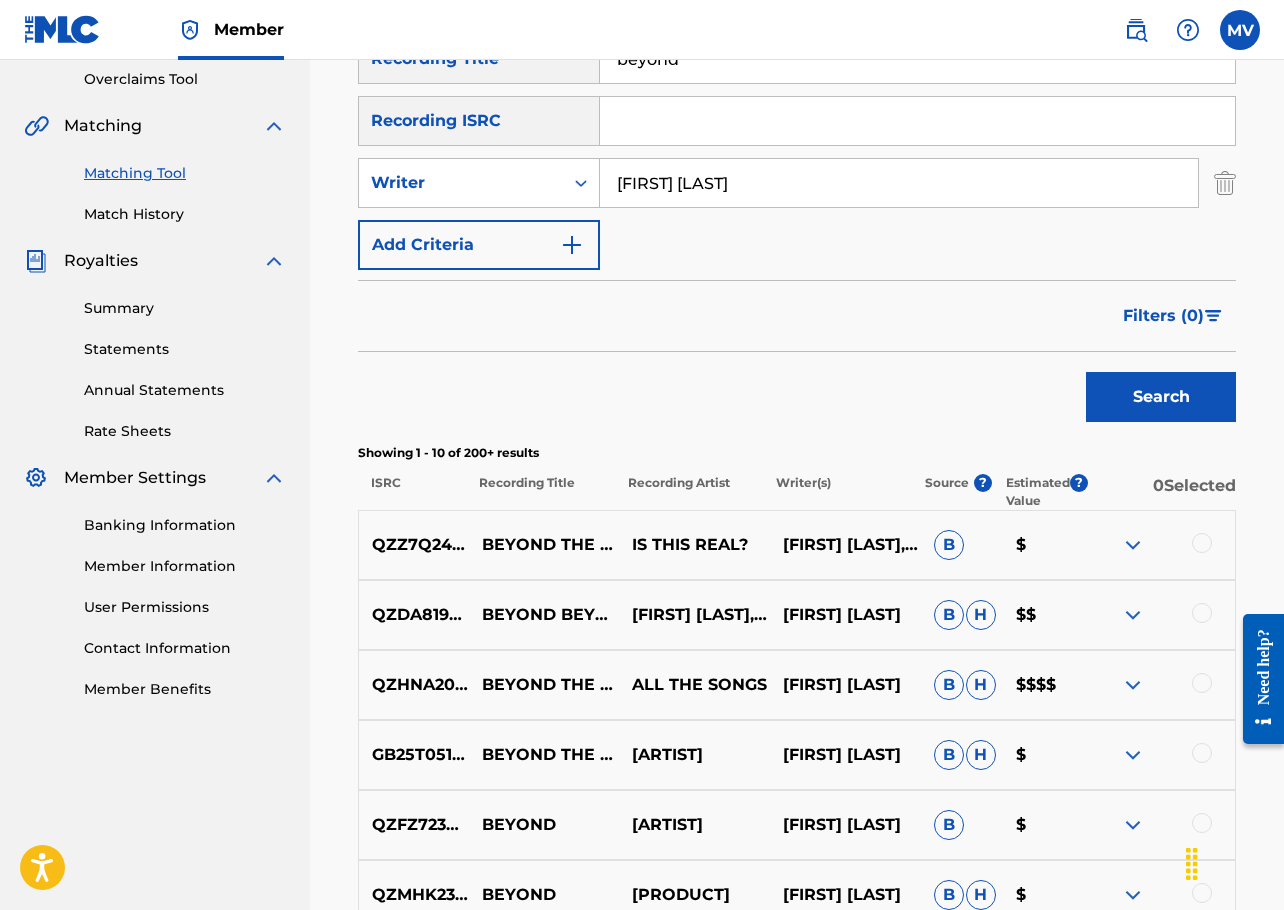 scroll, scrollTop: 500, scrollLeft: 0, axis: vertical 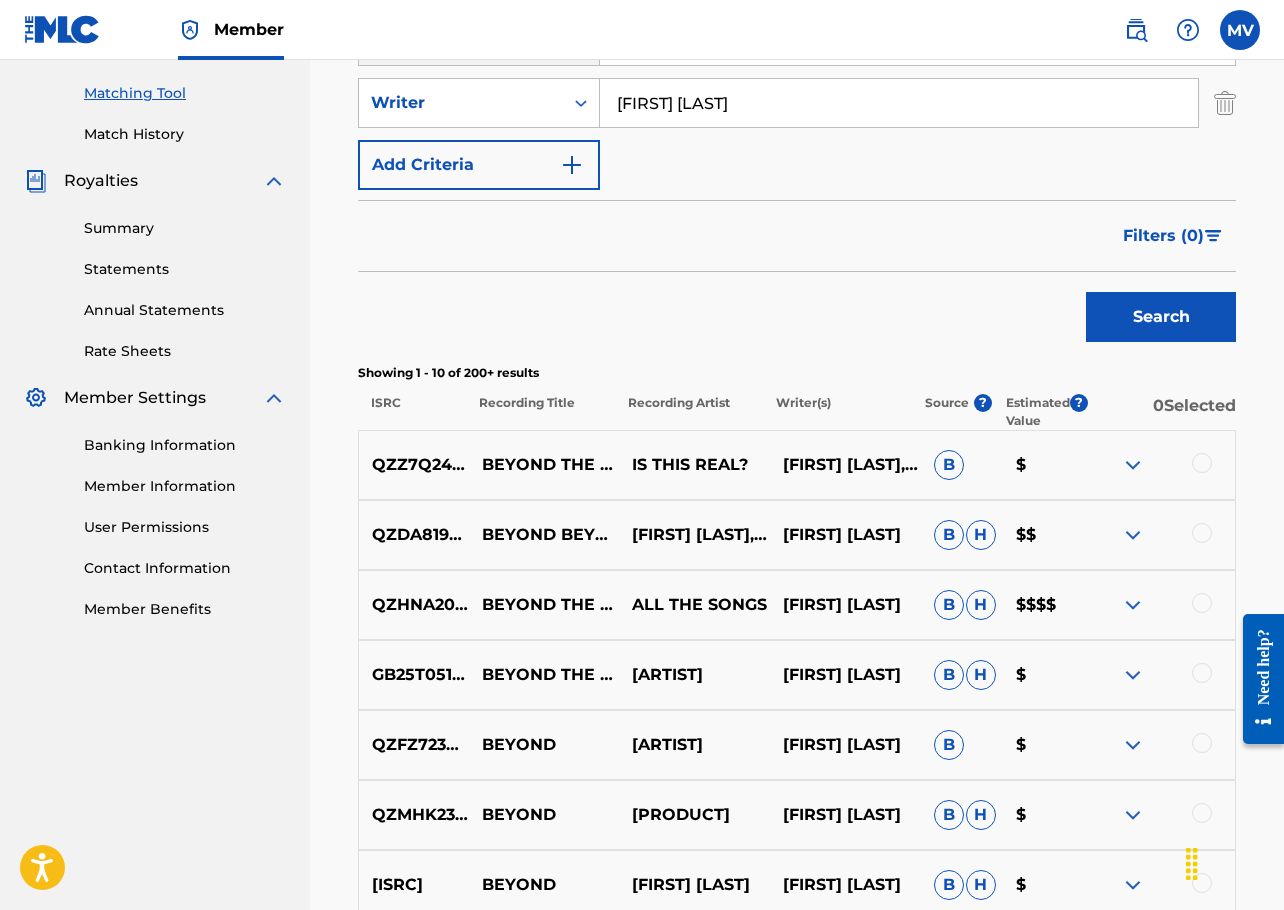 click at bounding box center (1133, 465) 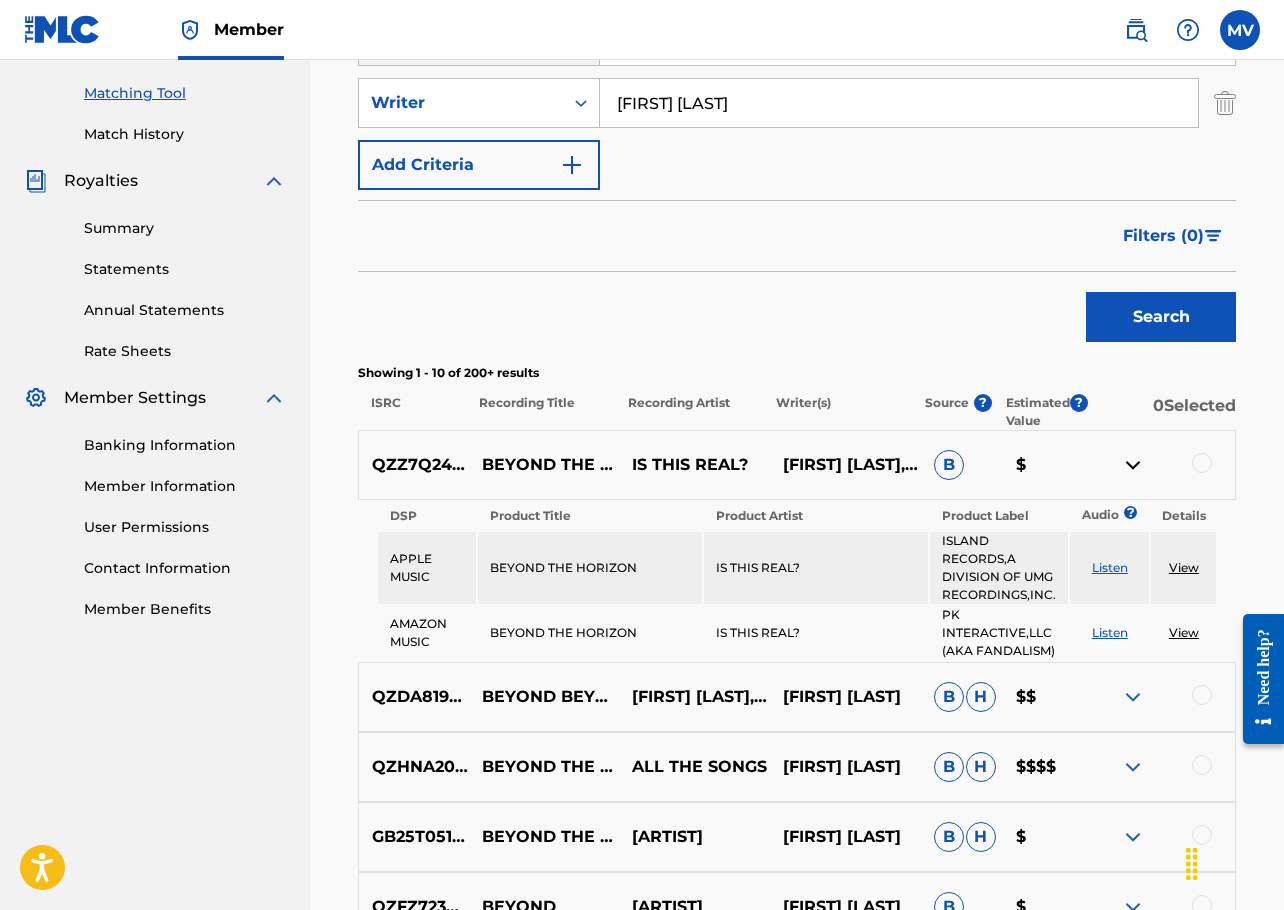 click on "Listen" at bounding box center [1110, 567] 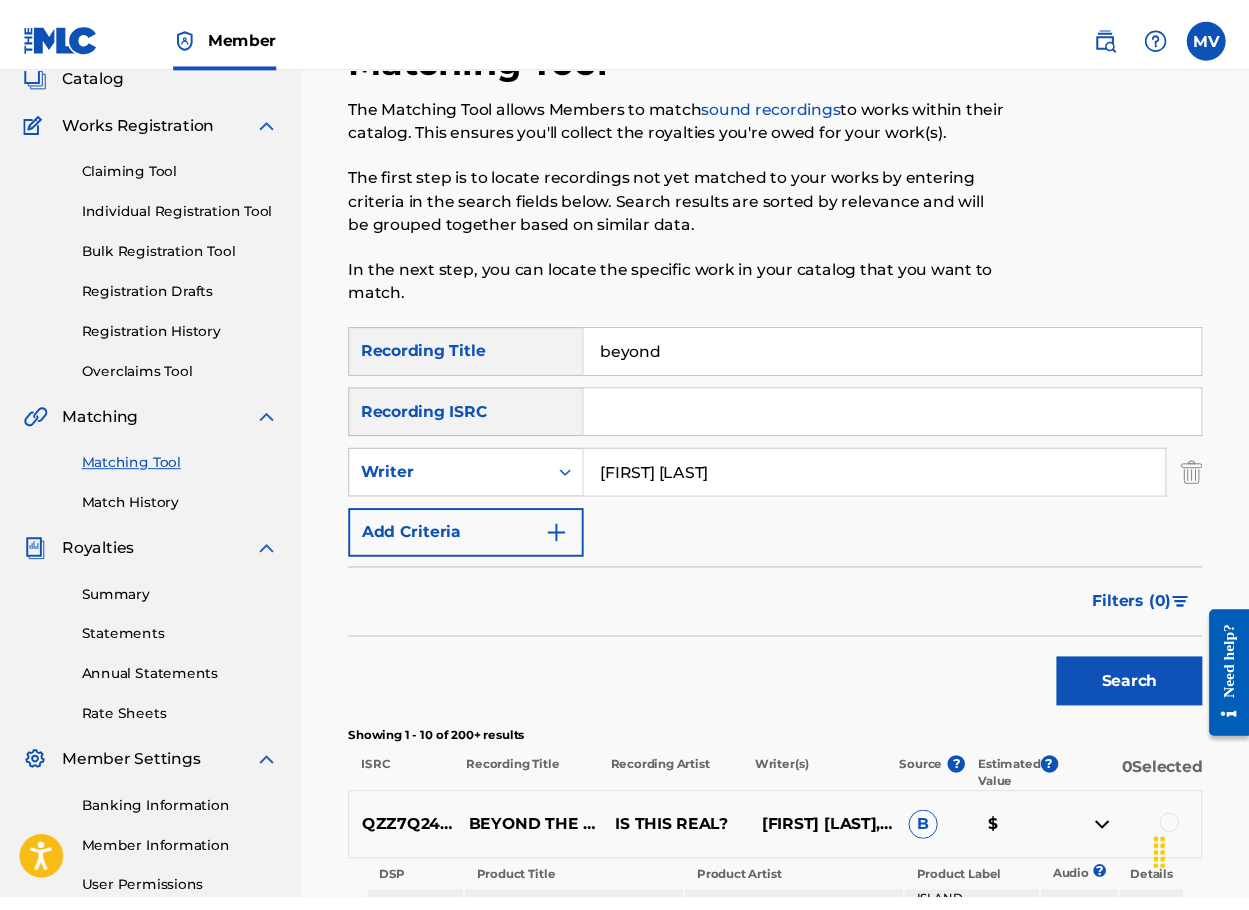 scroll, scrollTop: 0, scrollLeft: 0, axis: both 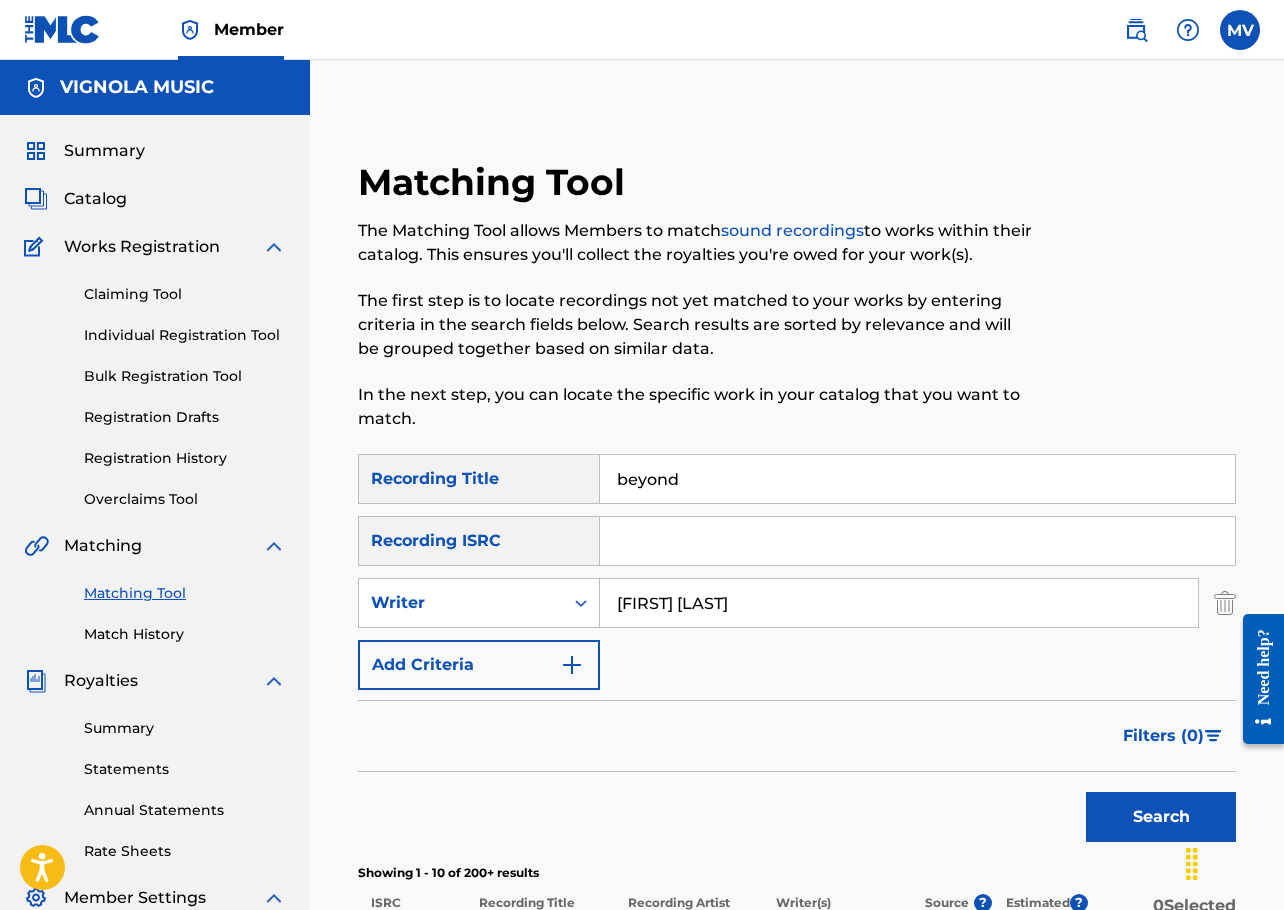 click on "beyond" at bounding box center (917, 479) 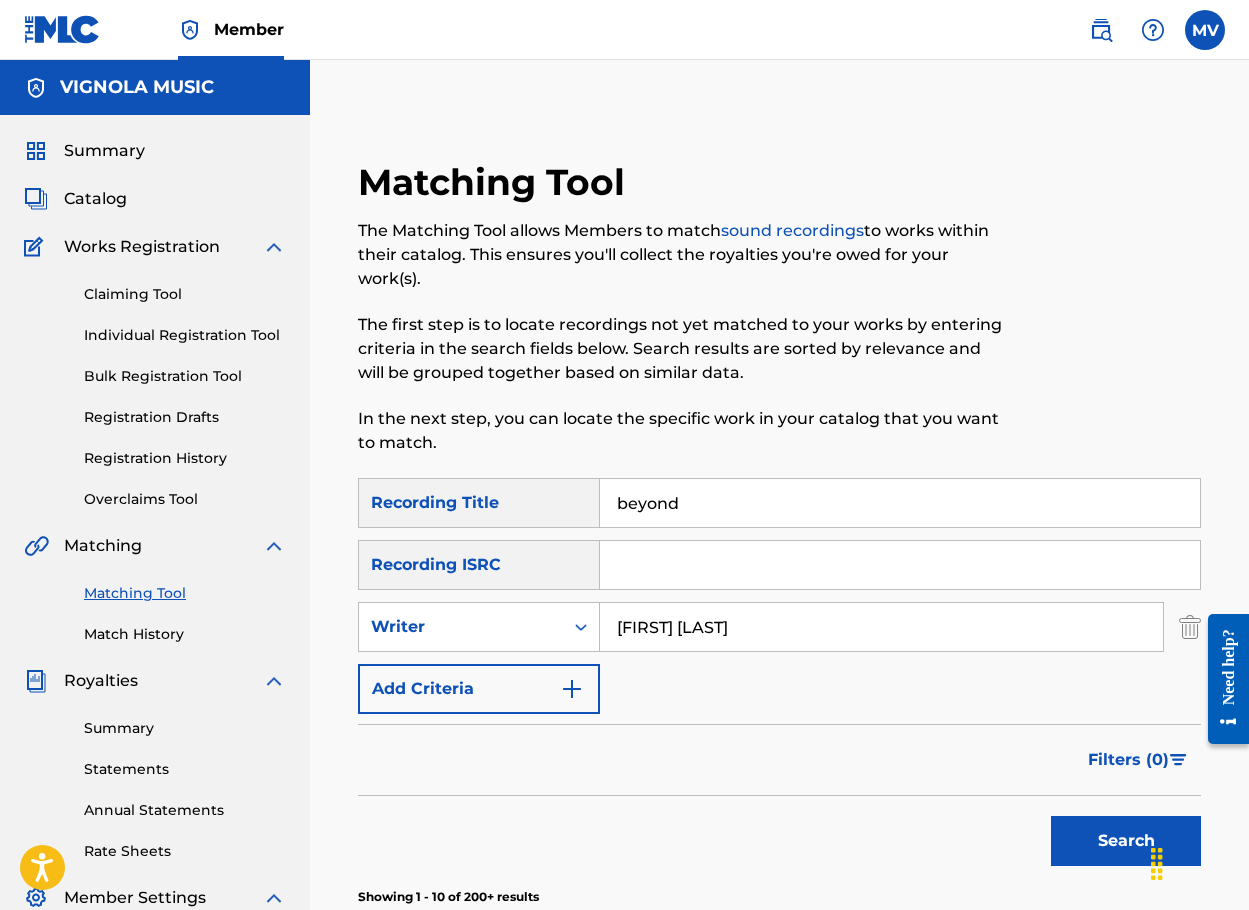 click on "beyond" at bounding box center [900, 503] 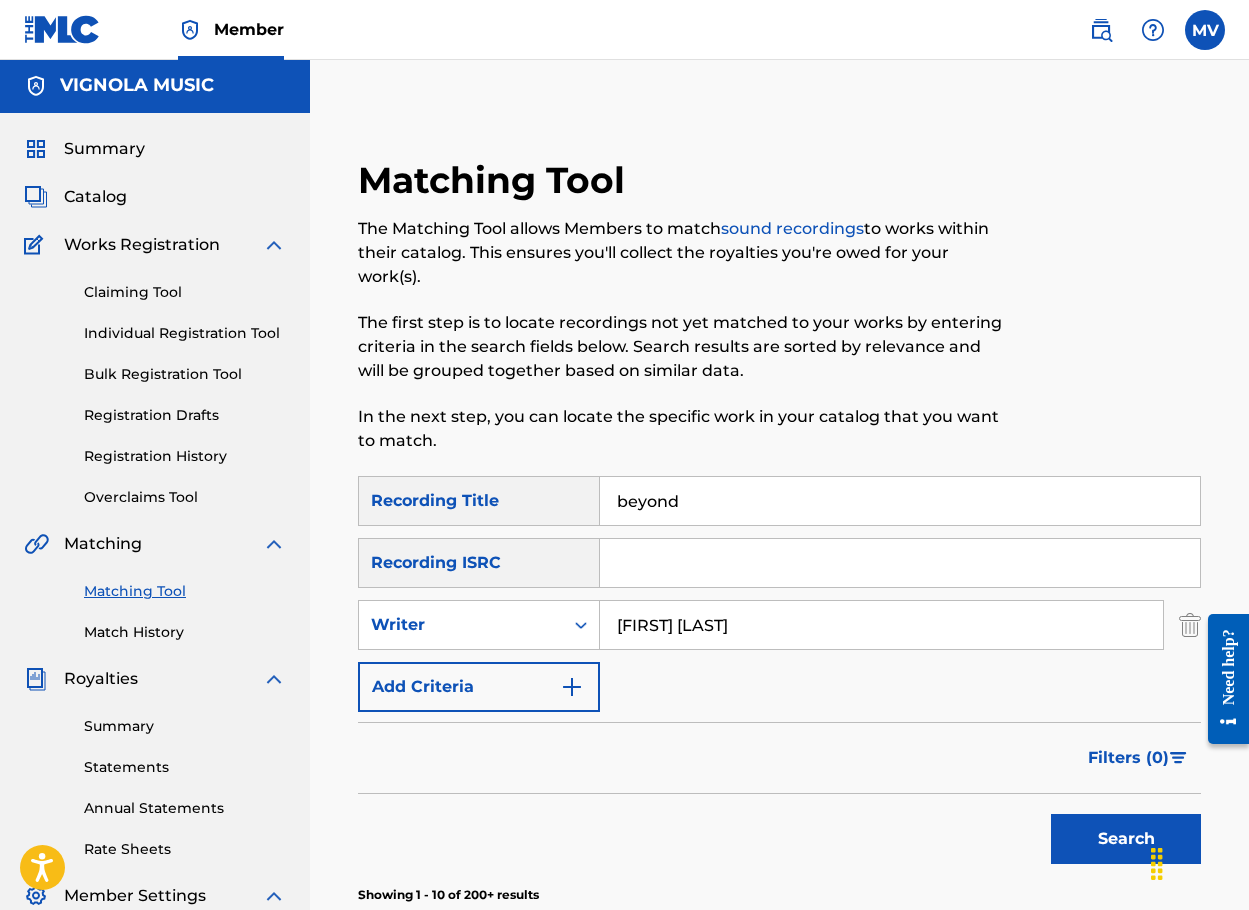 scroll, scrollTop: 0, scrollLeft: 0, axis: both 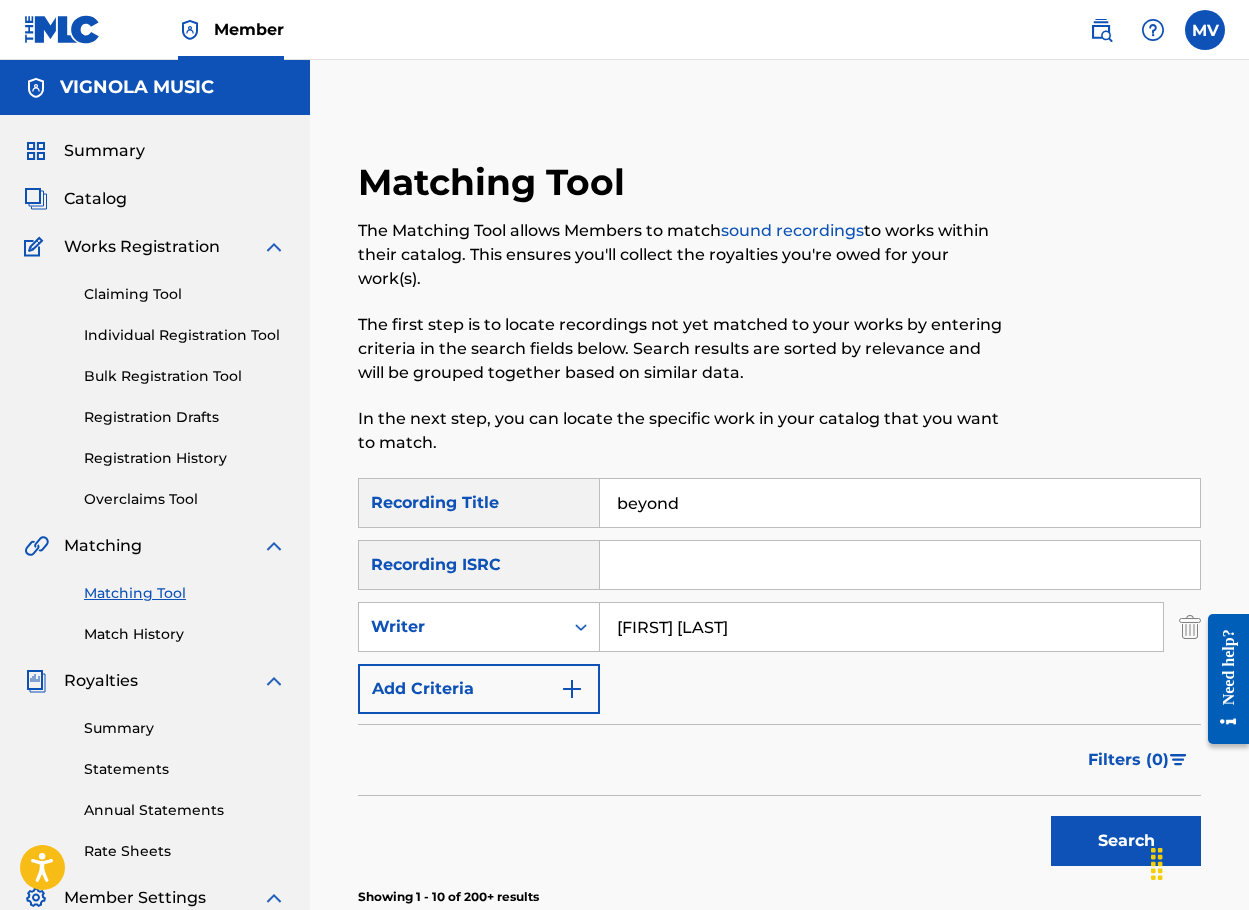 click on "Individual Registration Tool" at bounding box center (185, 335) 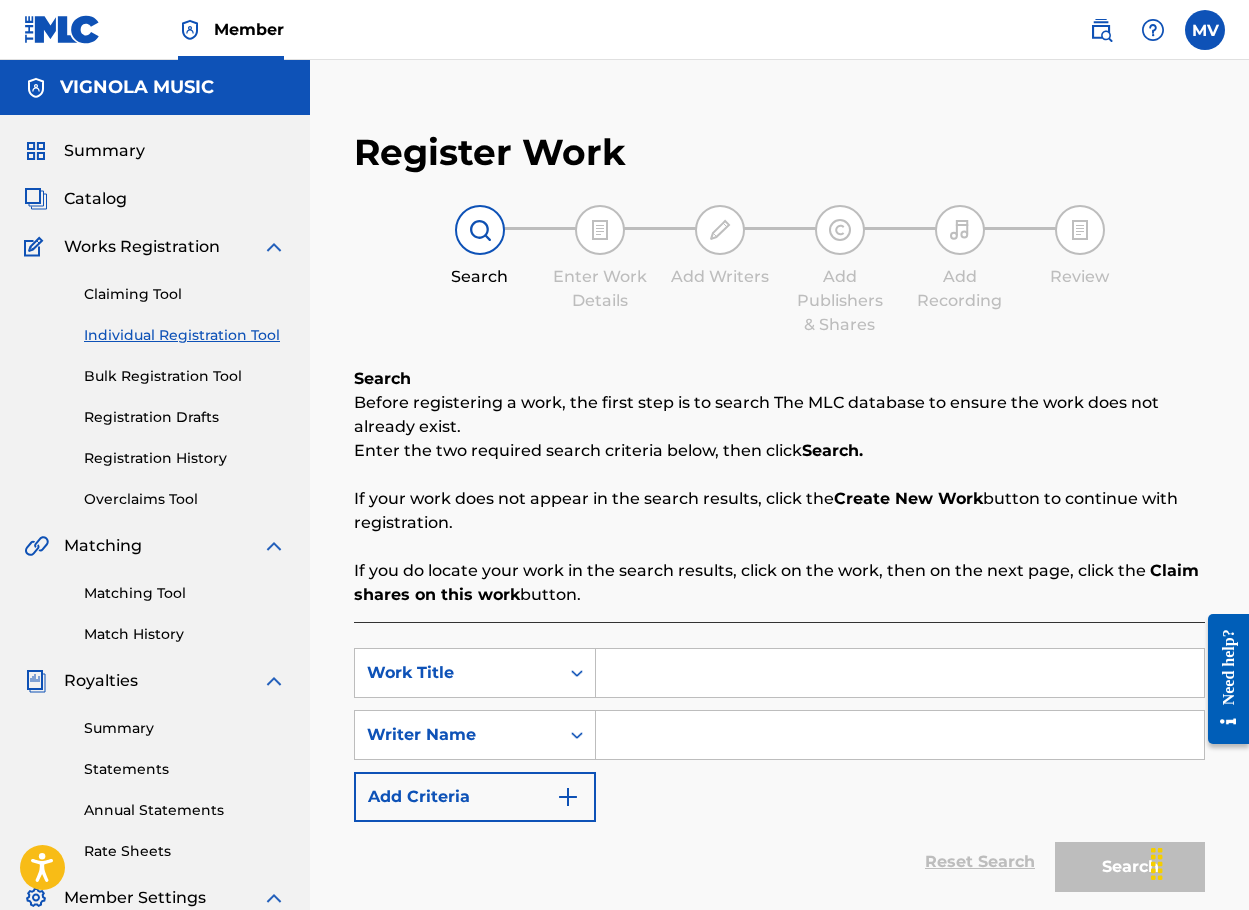 click at bounding box center [900, 673] 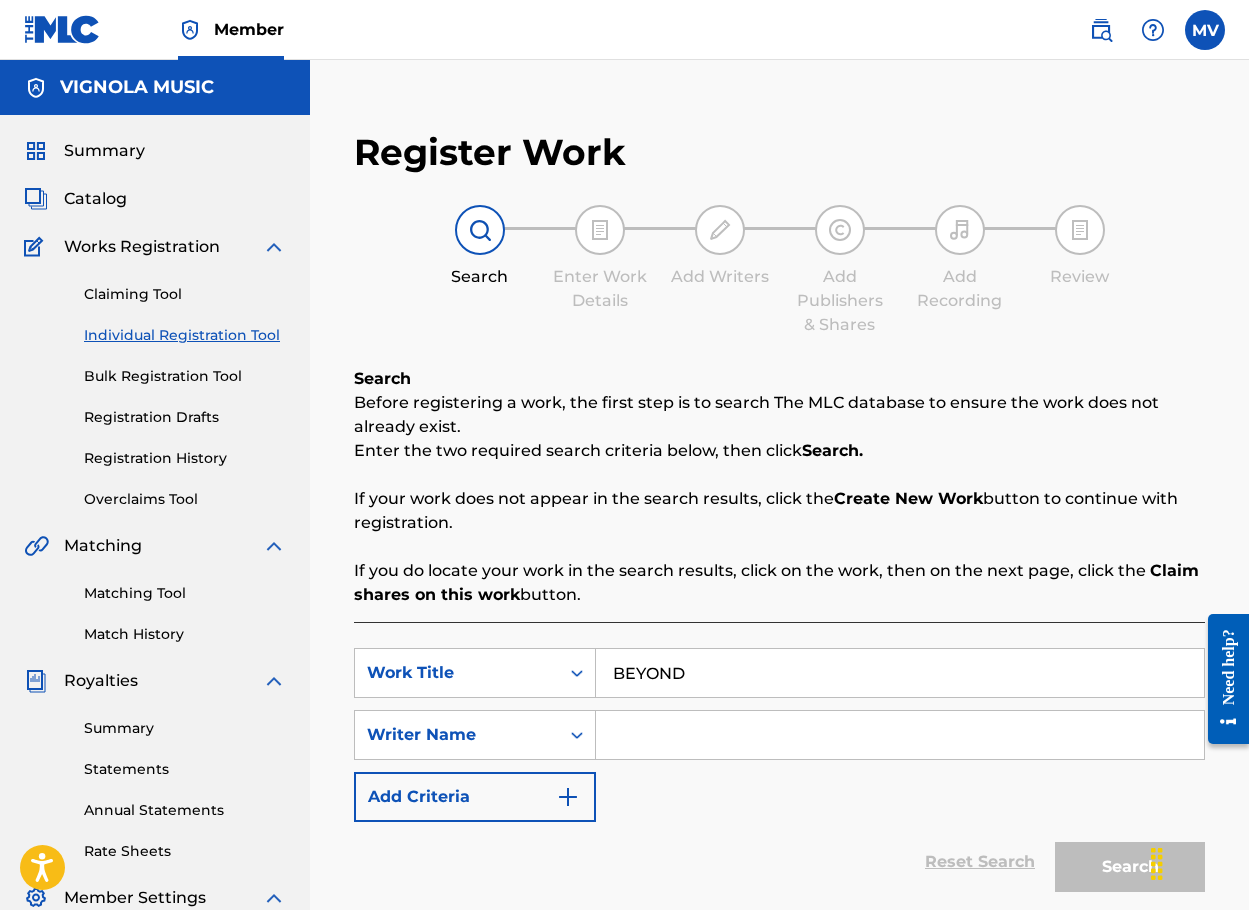 type on "BEYOND" 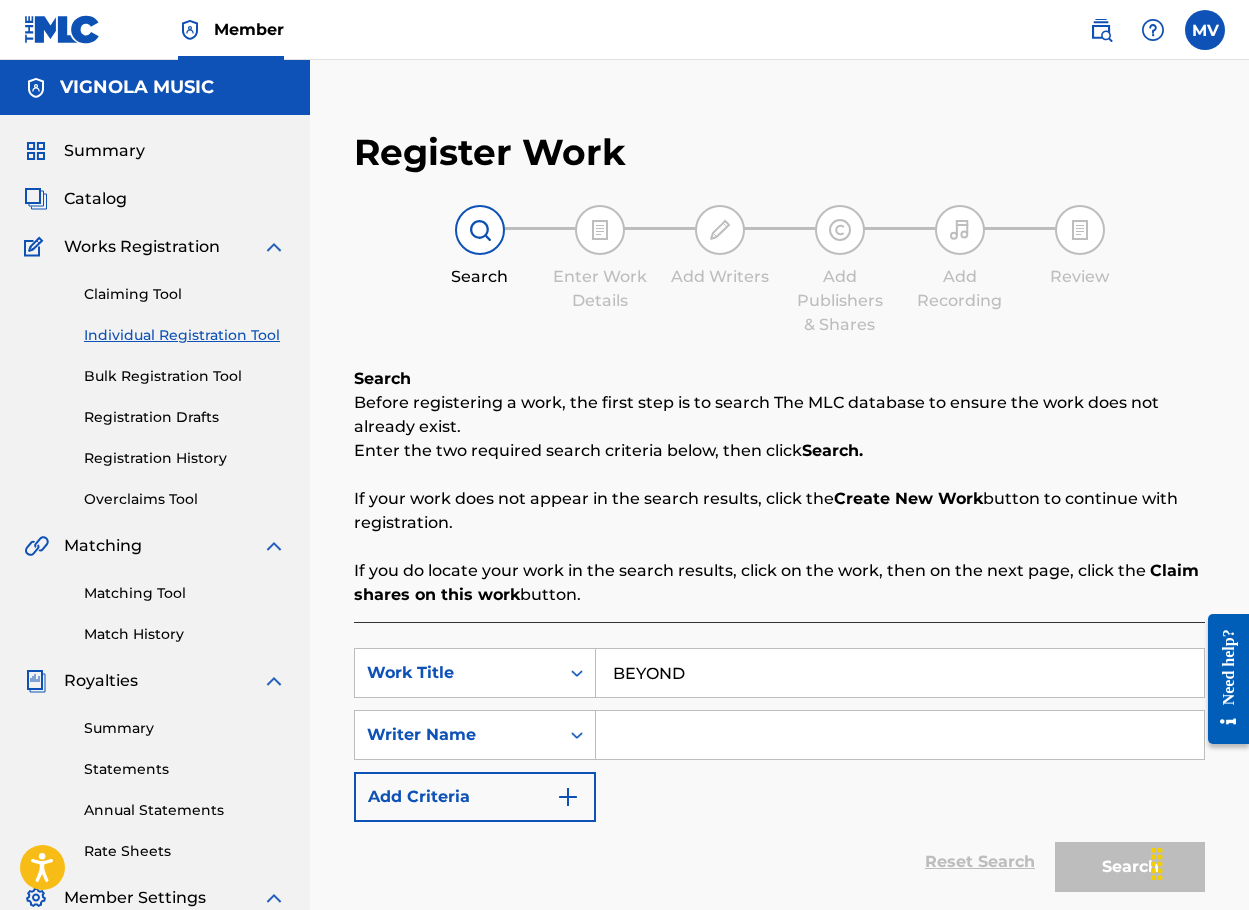 type on "[FIRST] [LAST]" 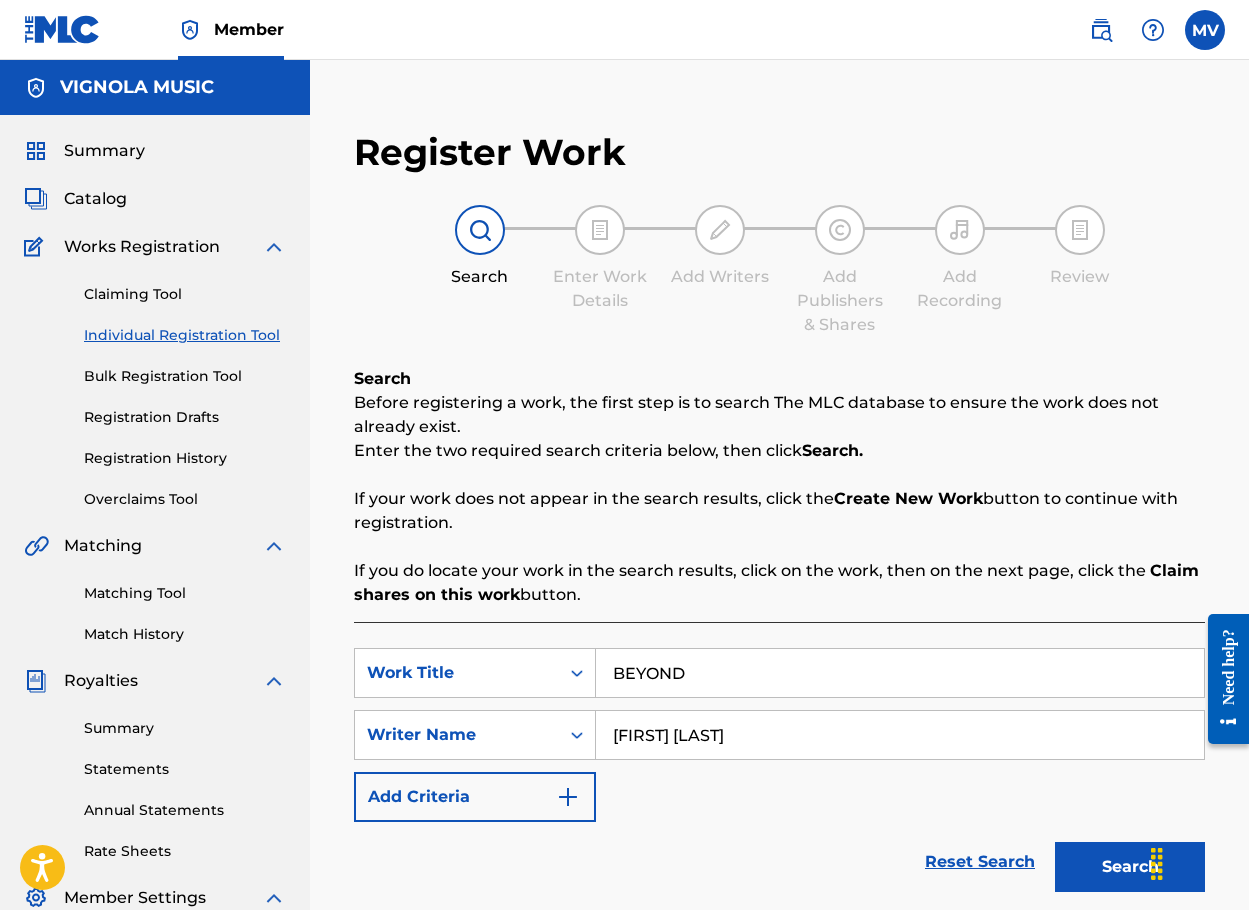 click on "Search" at bounding box center [1130, 867] 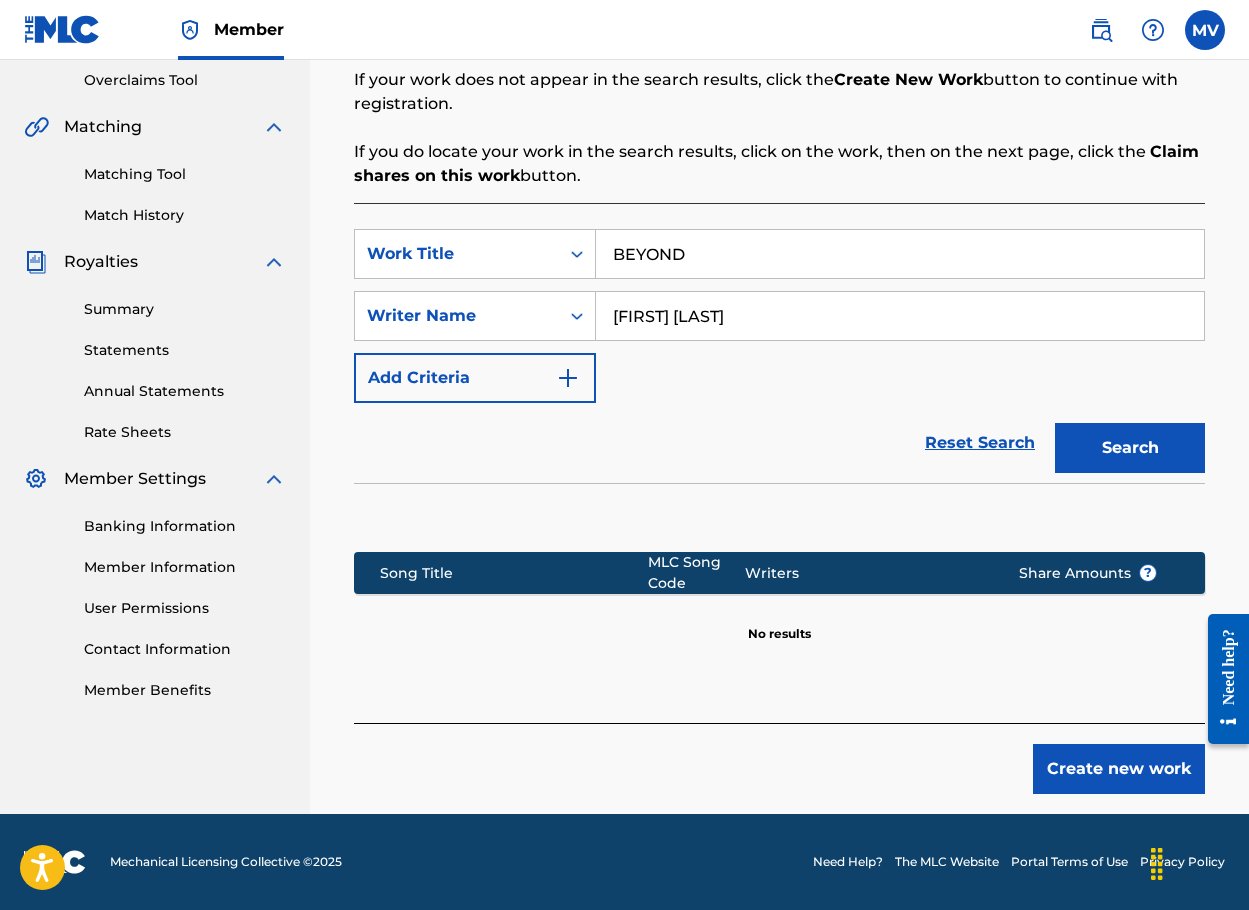 click on "Create new work" at bounding box center [1119, 769] 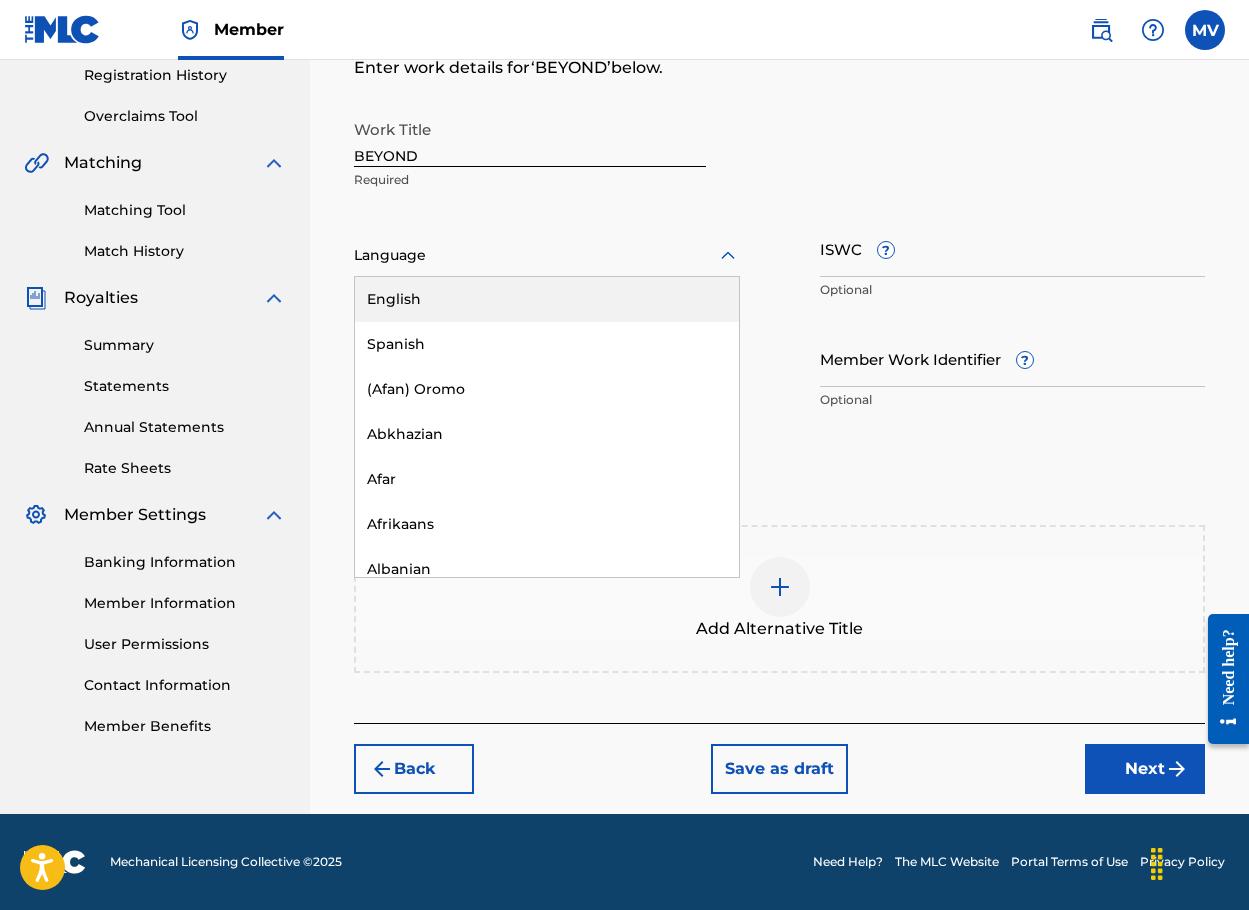 click at bounding box center (547, 255) 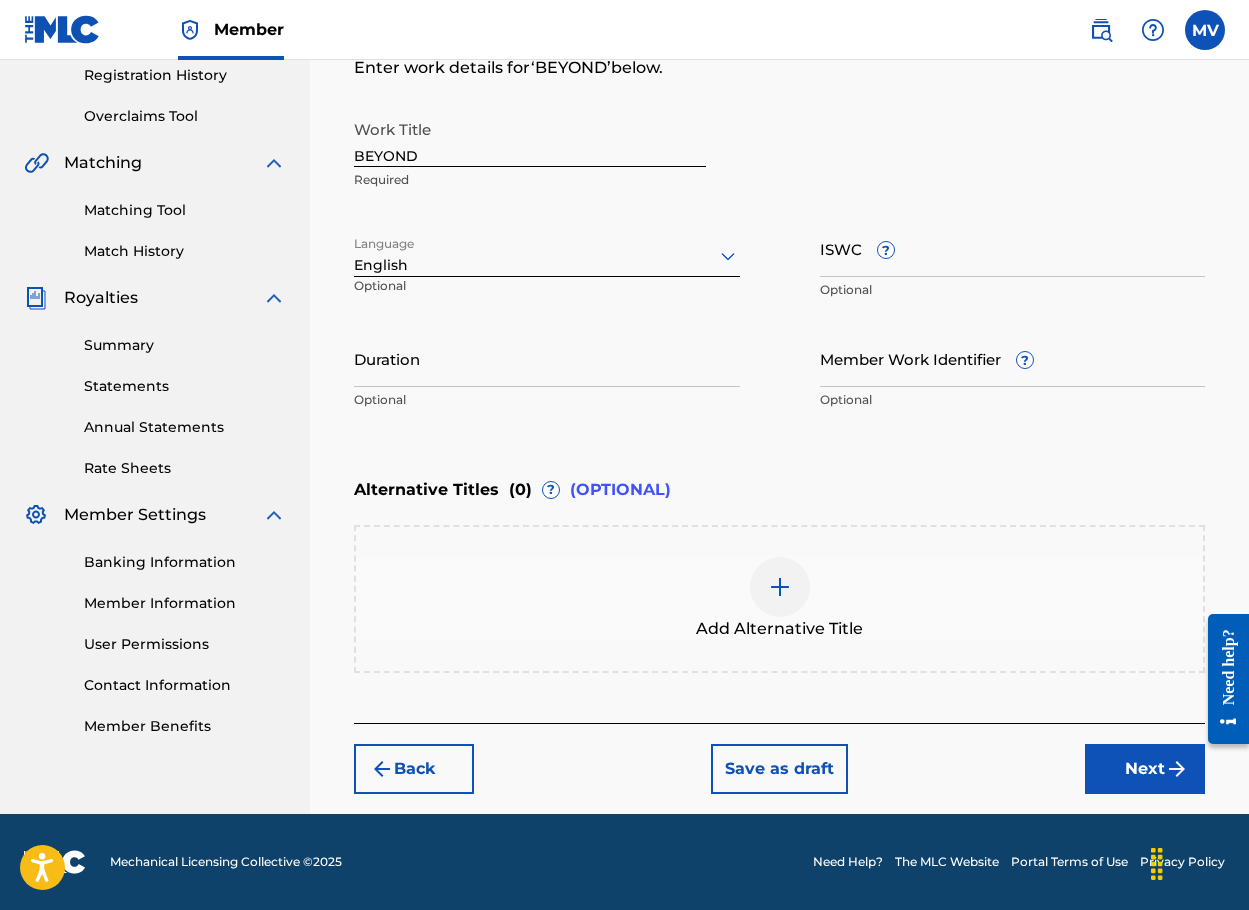 click at bounding box center (1177, 769) 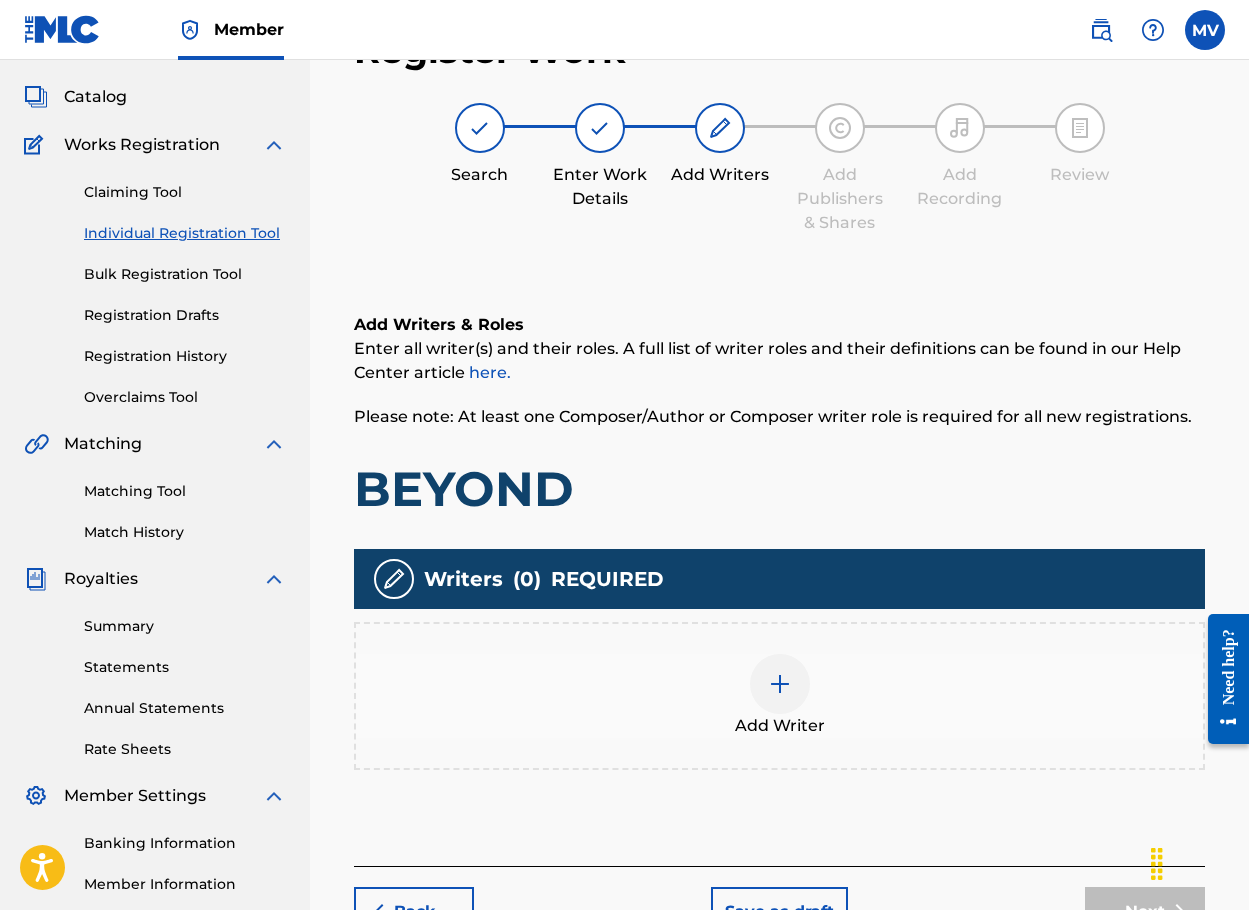 scroll, scrollTop: 90, scrollLeft: 0, axis: vertical 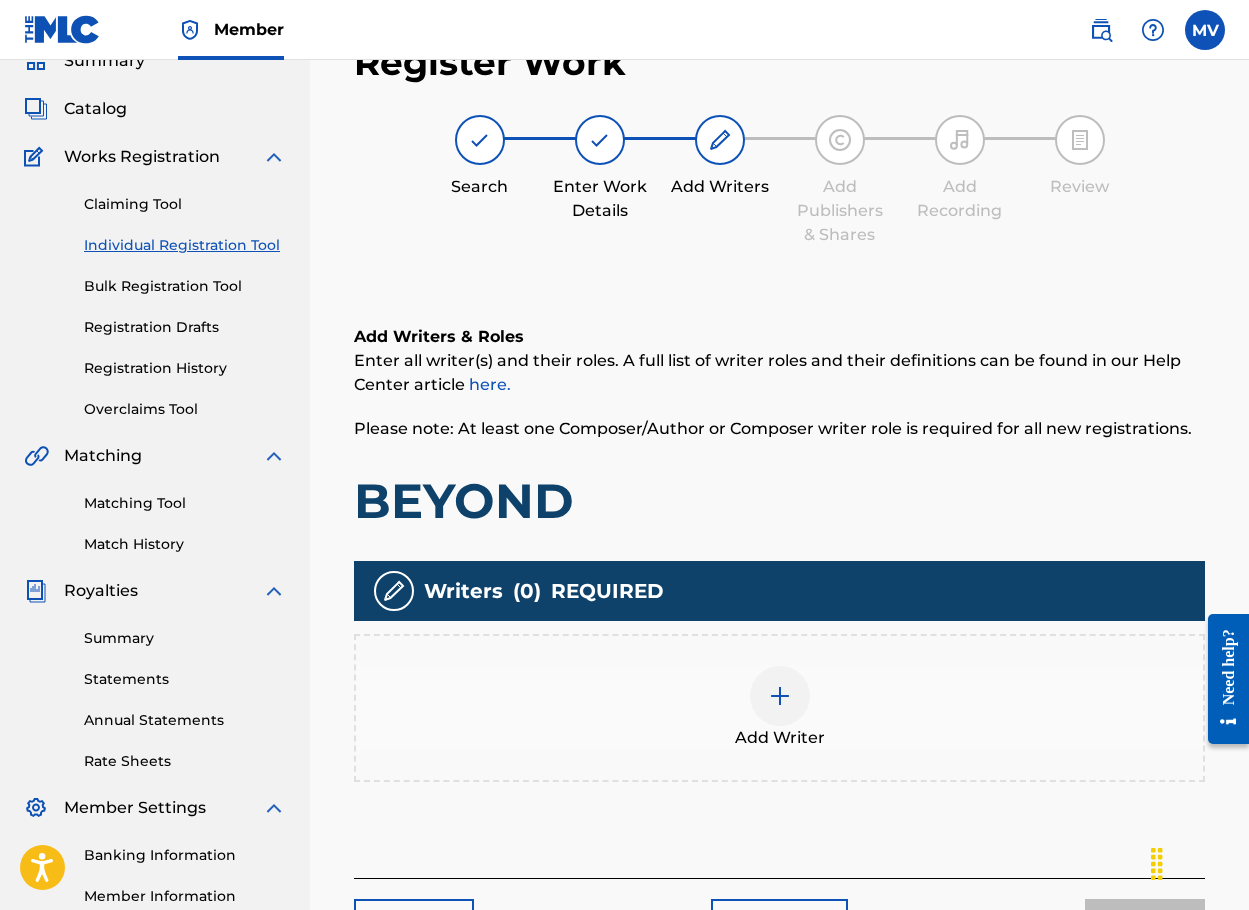 click at bounding box center [780, 696] 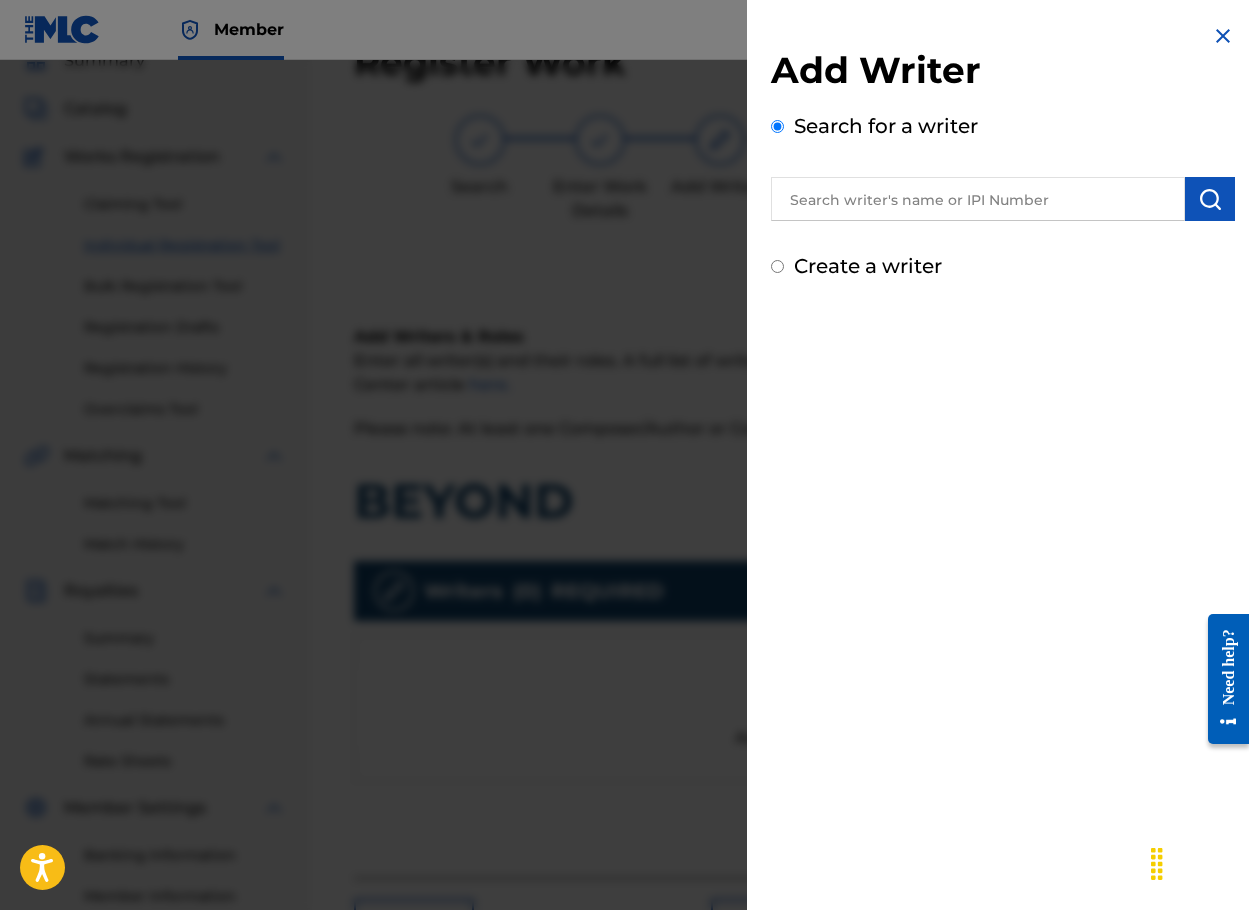click at bounding box center (978, 199) 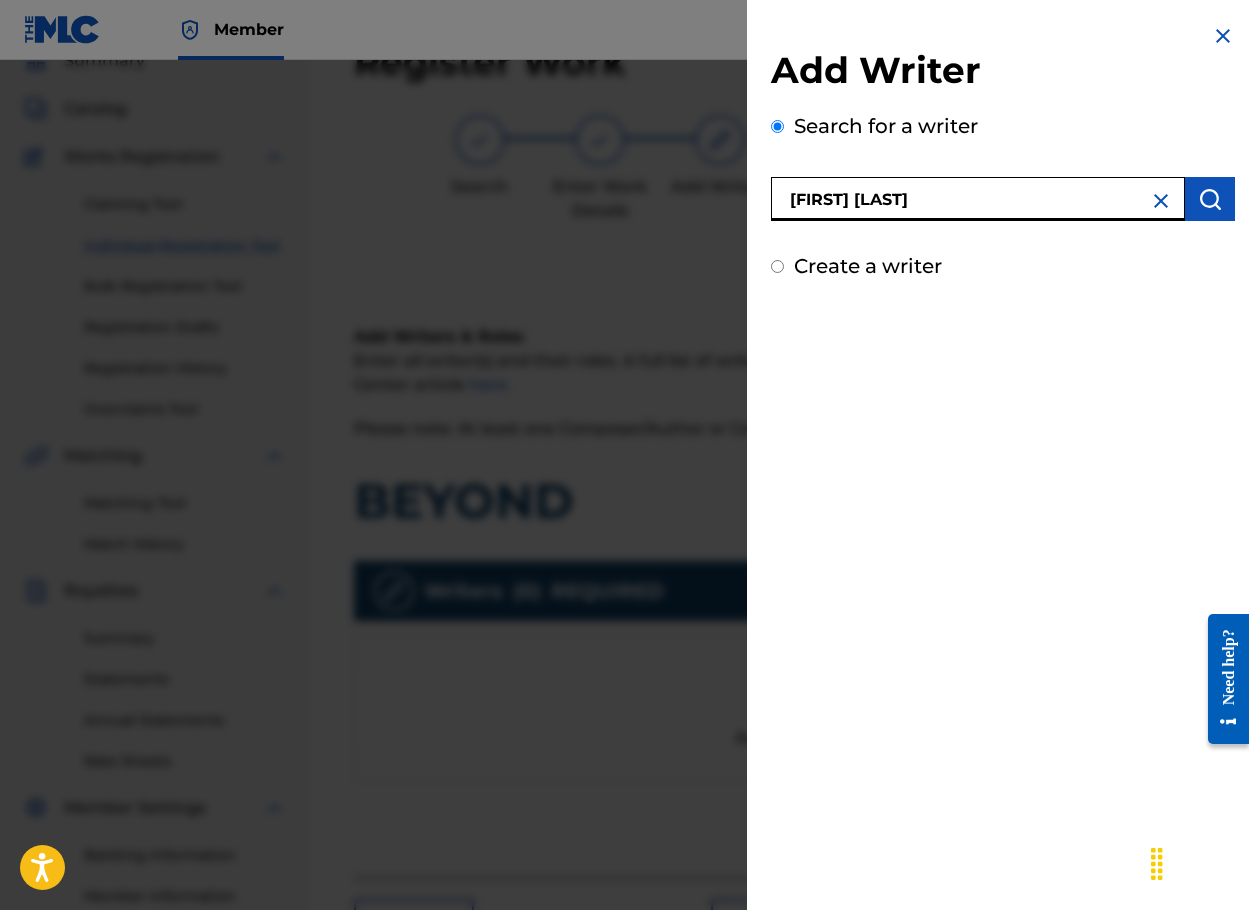 type on "[FIRST] [LAST]" 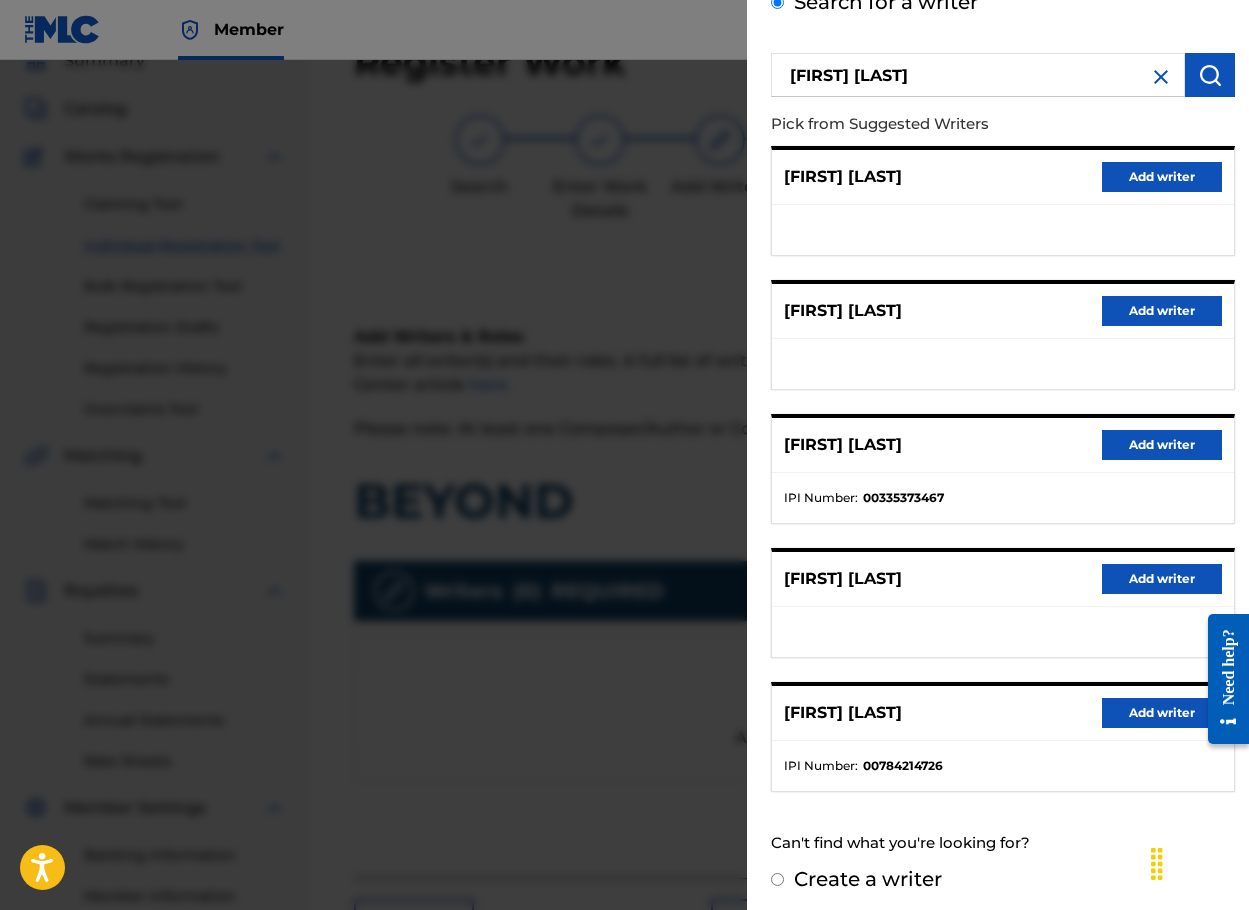 scroll, scrollTop: 132, scrollLeft: 0, axis: vertical 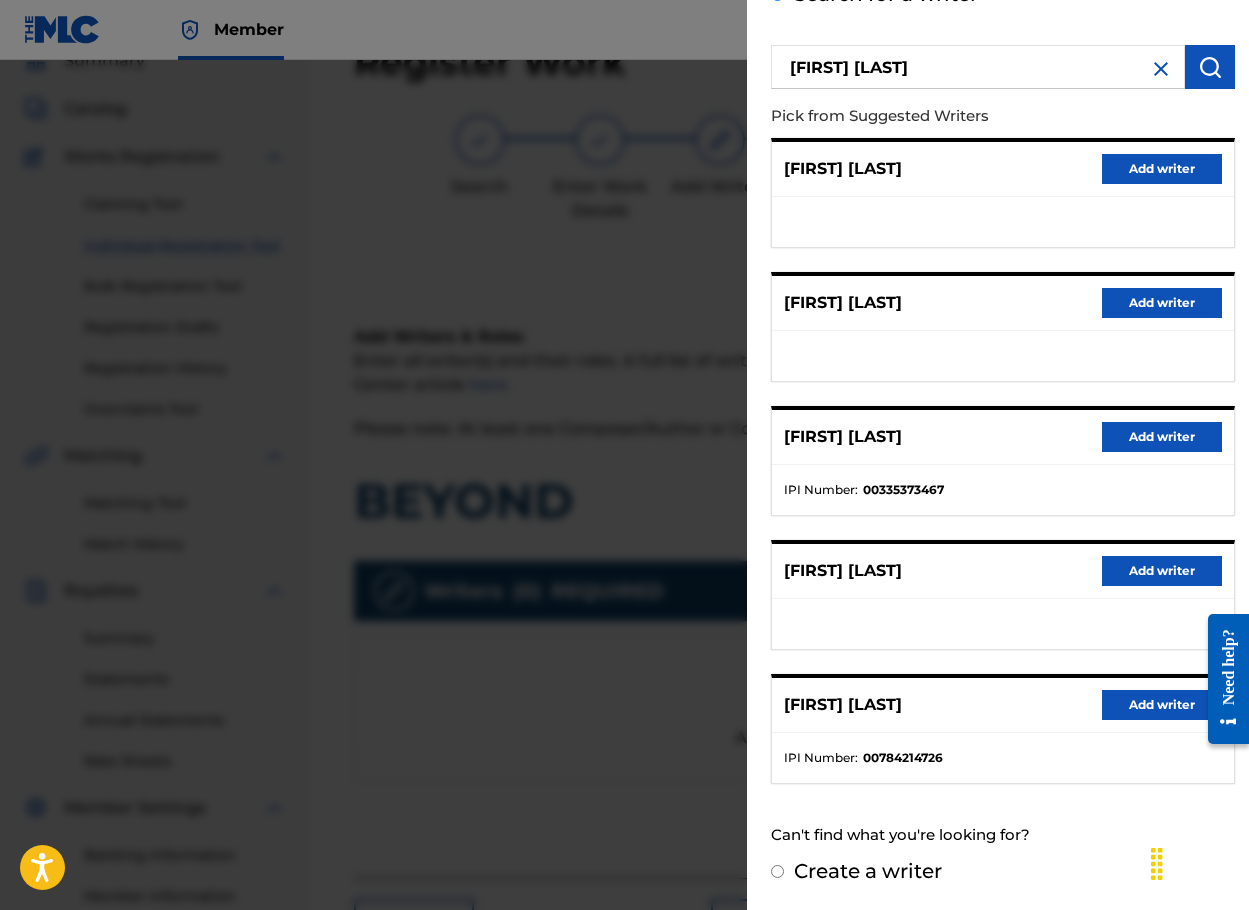 click on "Add writer" at bounding box center (1162, 705) 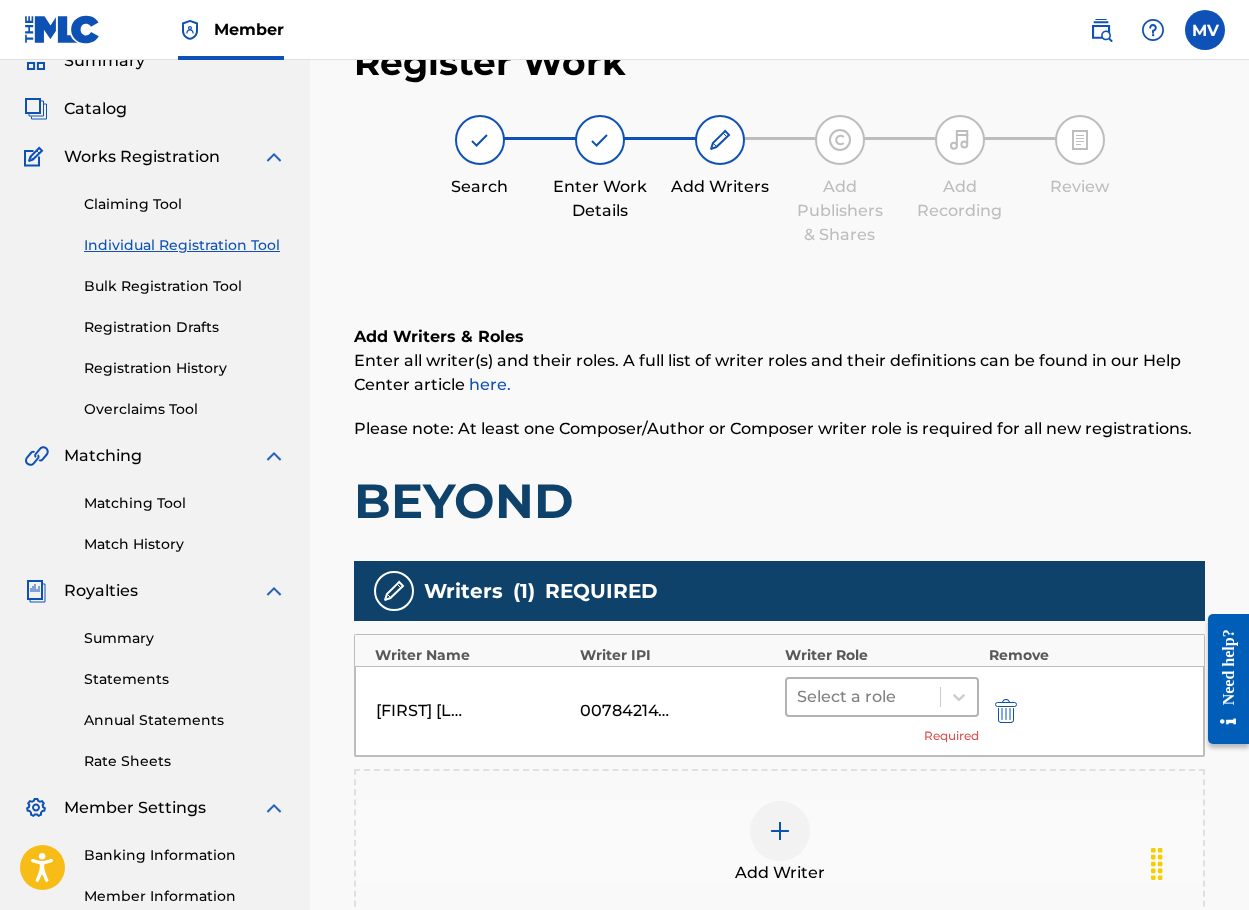 click at bounding box center (863, 697) 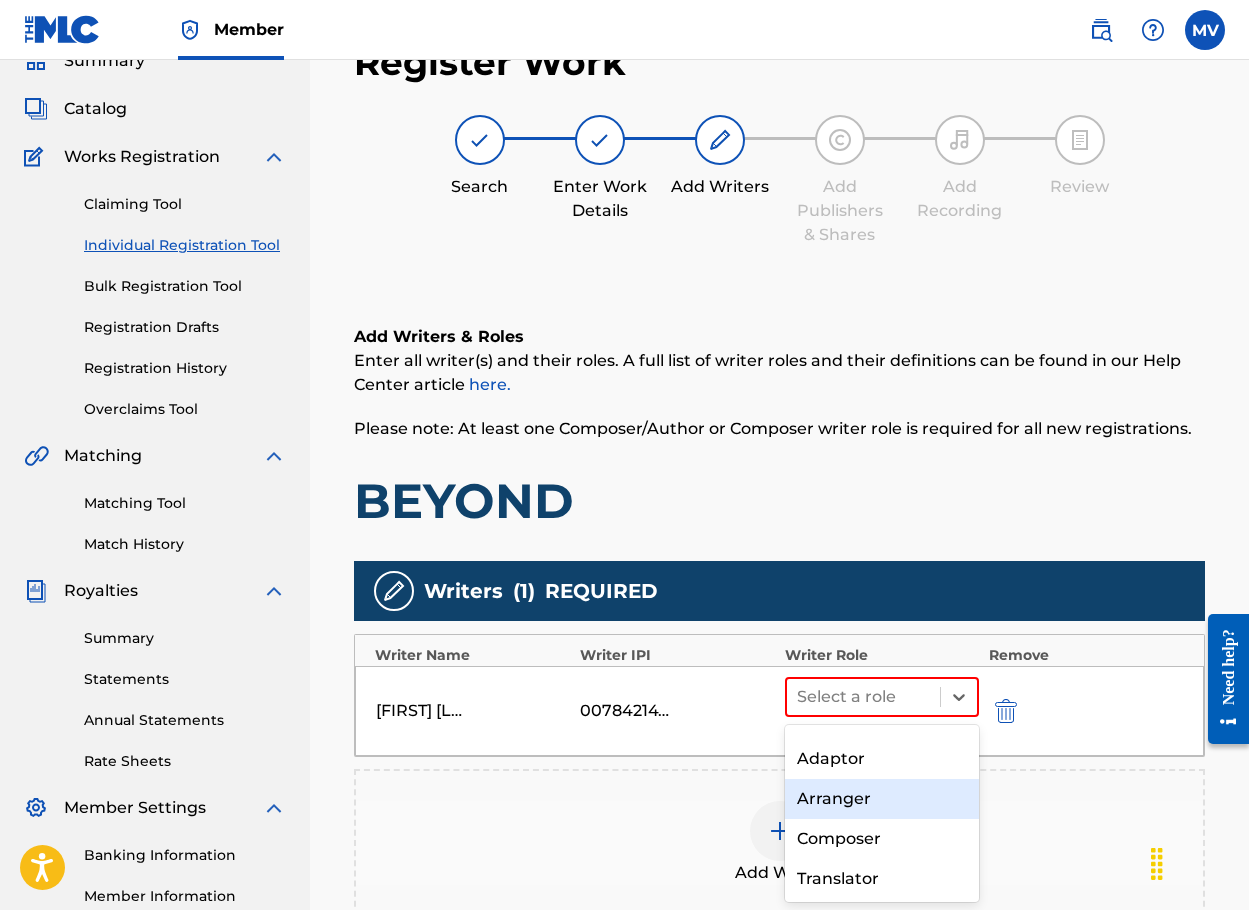 scroll, scrollTop: 150, scrollLeft: 0, axis: vertical 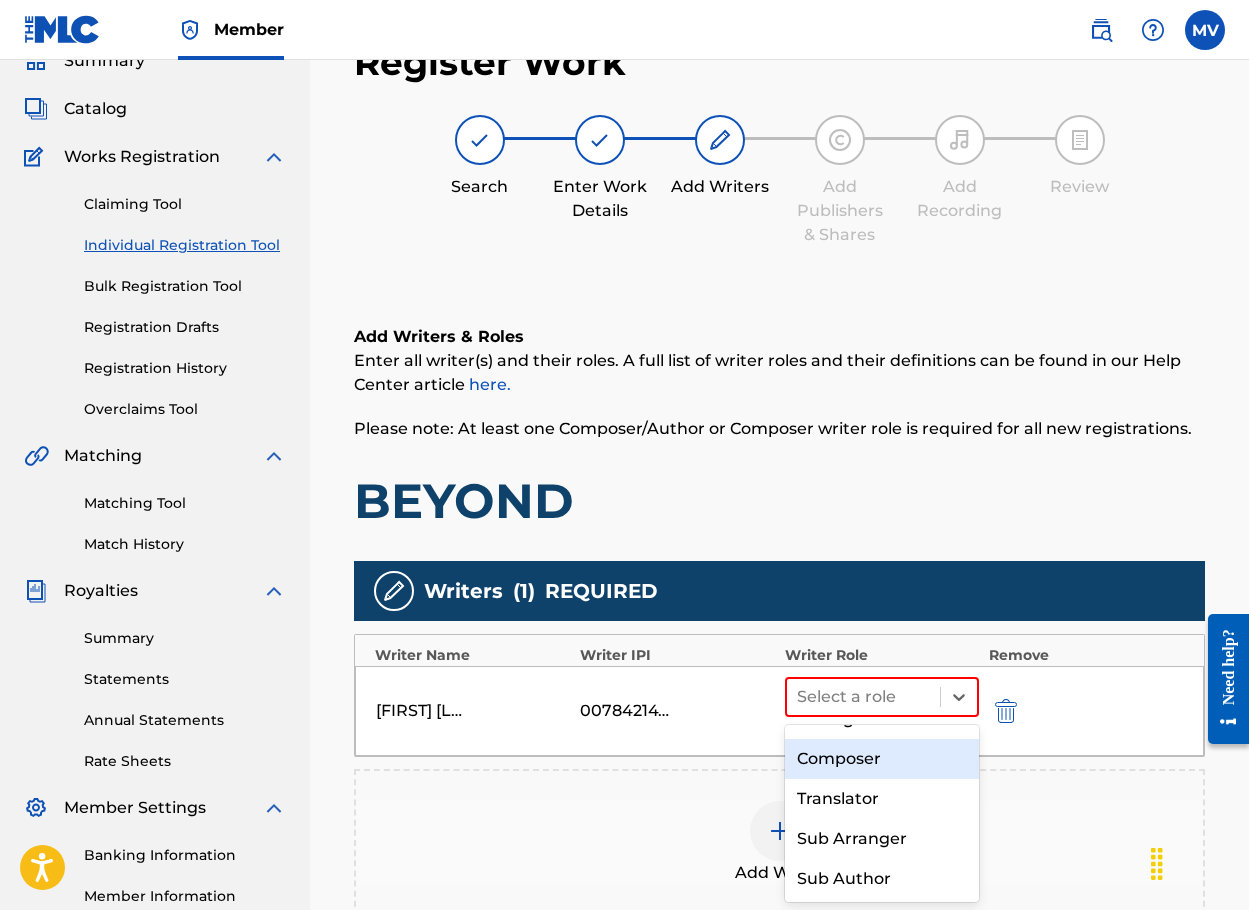 click on "Composer" at bounding box center (882, 759) 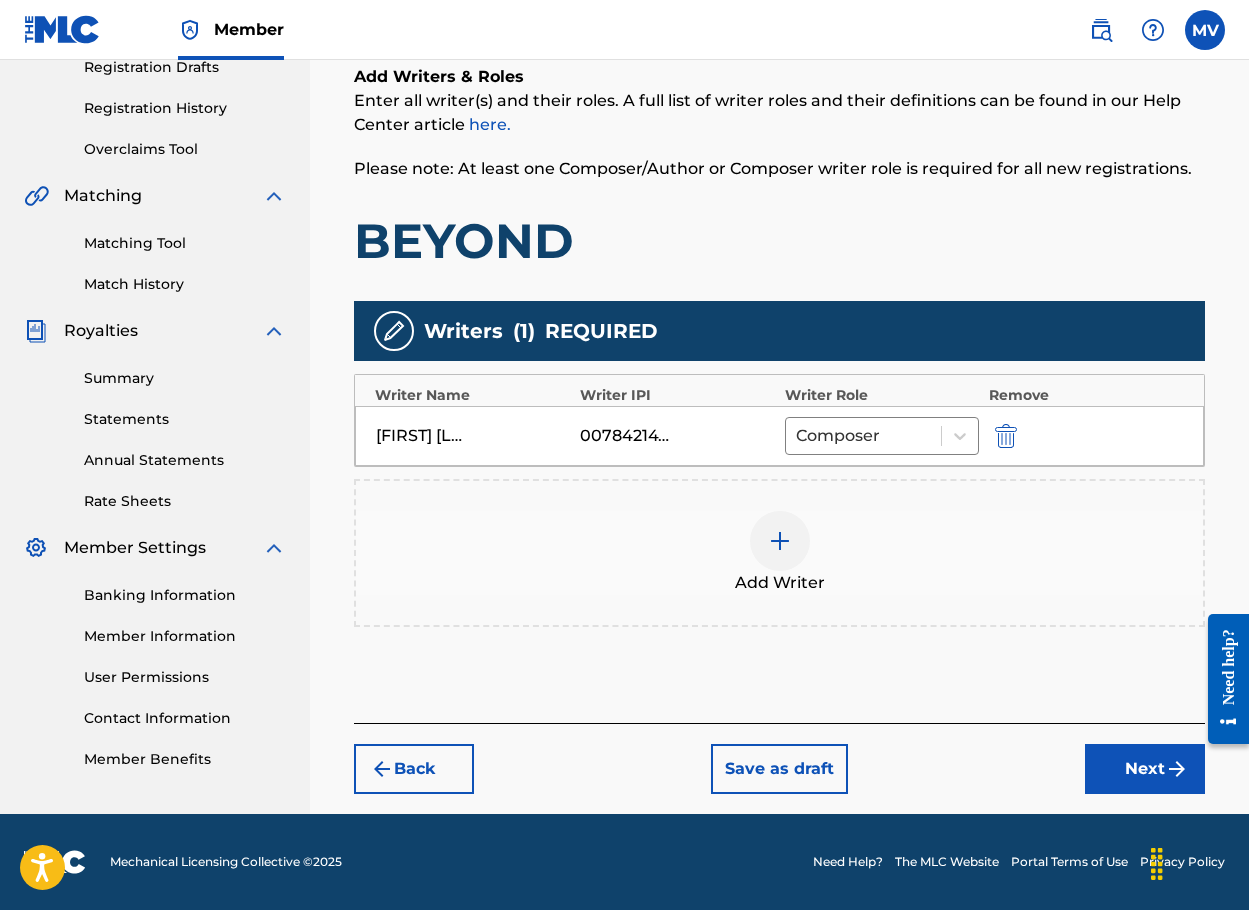 click on "Next" at bounding box center (1145, 769) 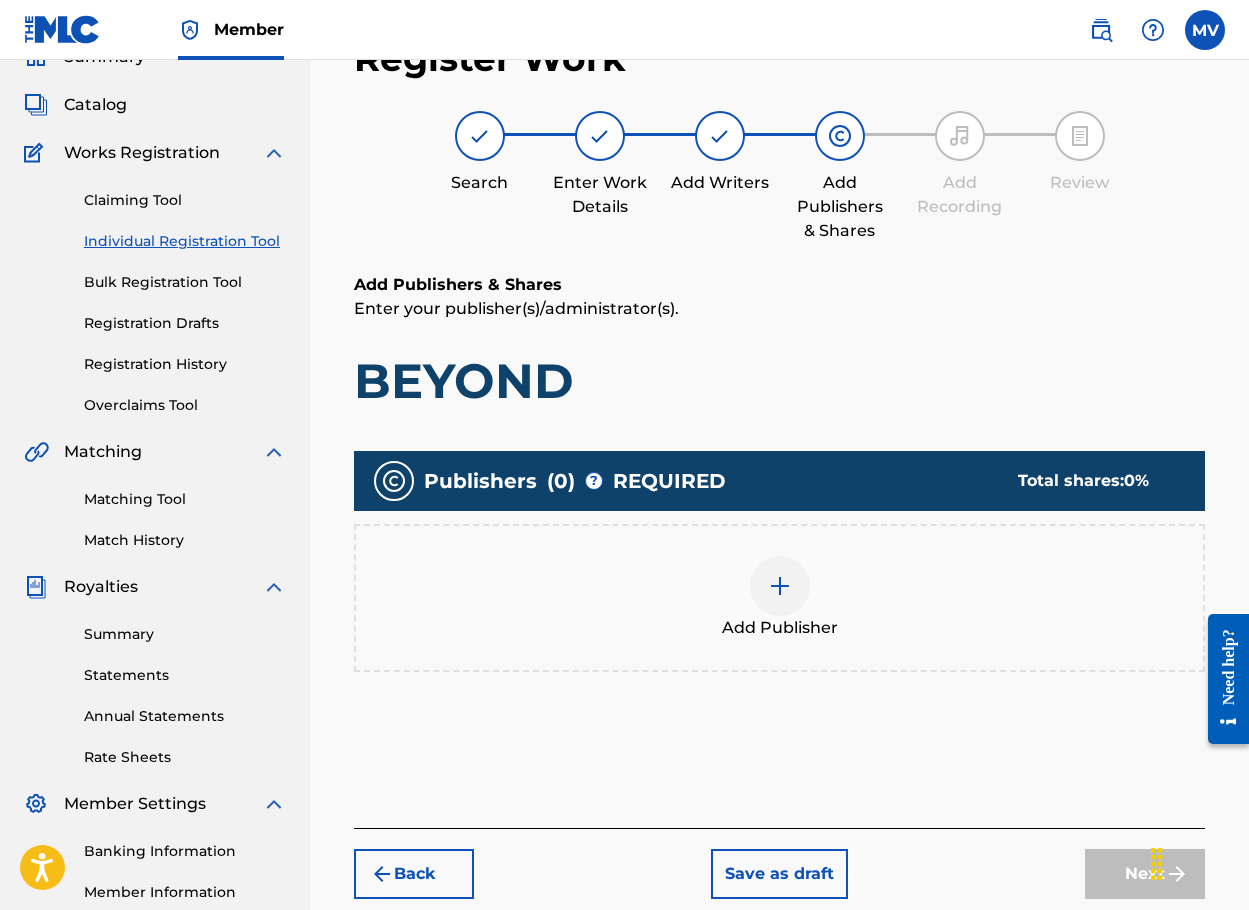 scroll, scrollTop: 90, scrollLeft: 0, axis: vertical 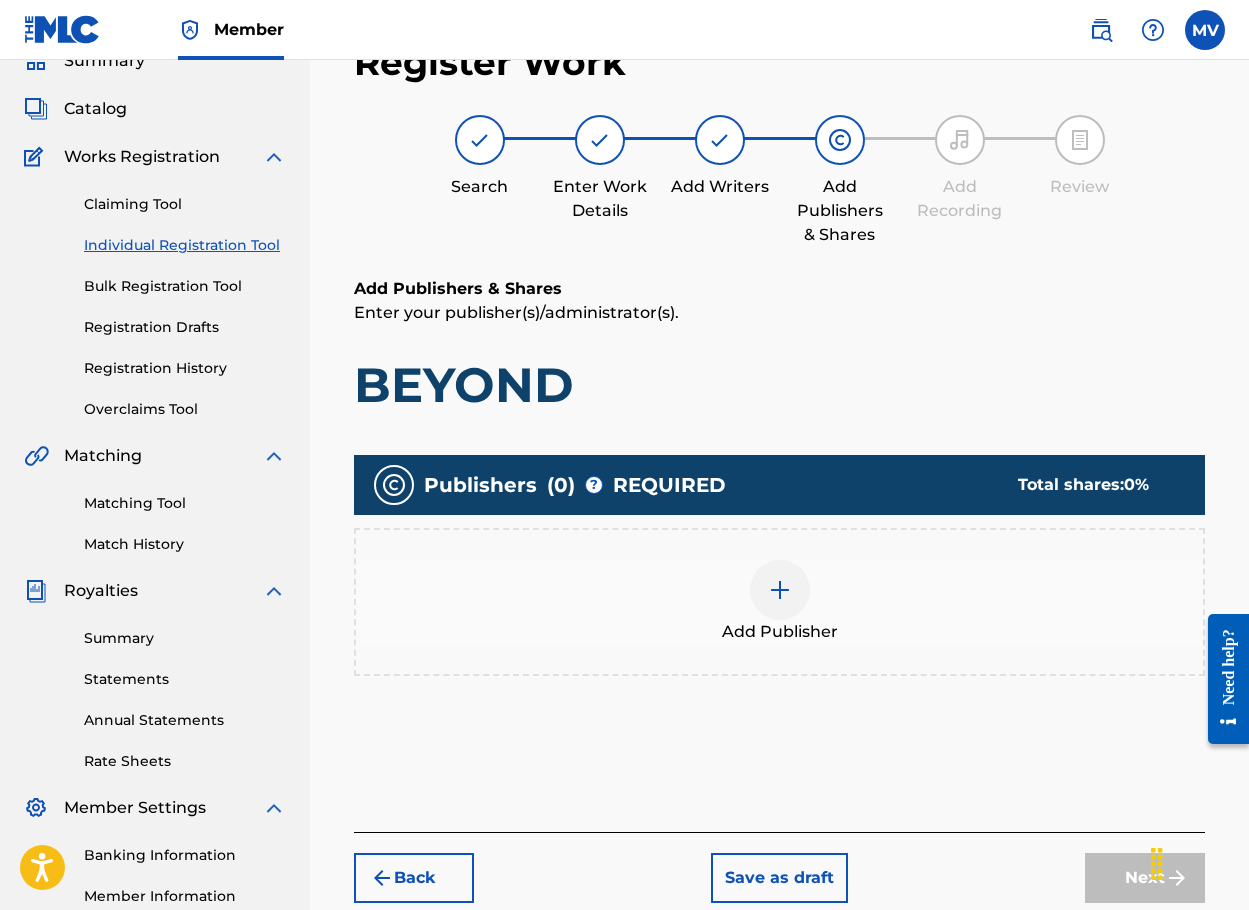 click at bounding box center (780, 590) 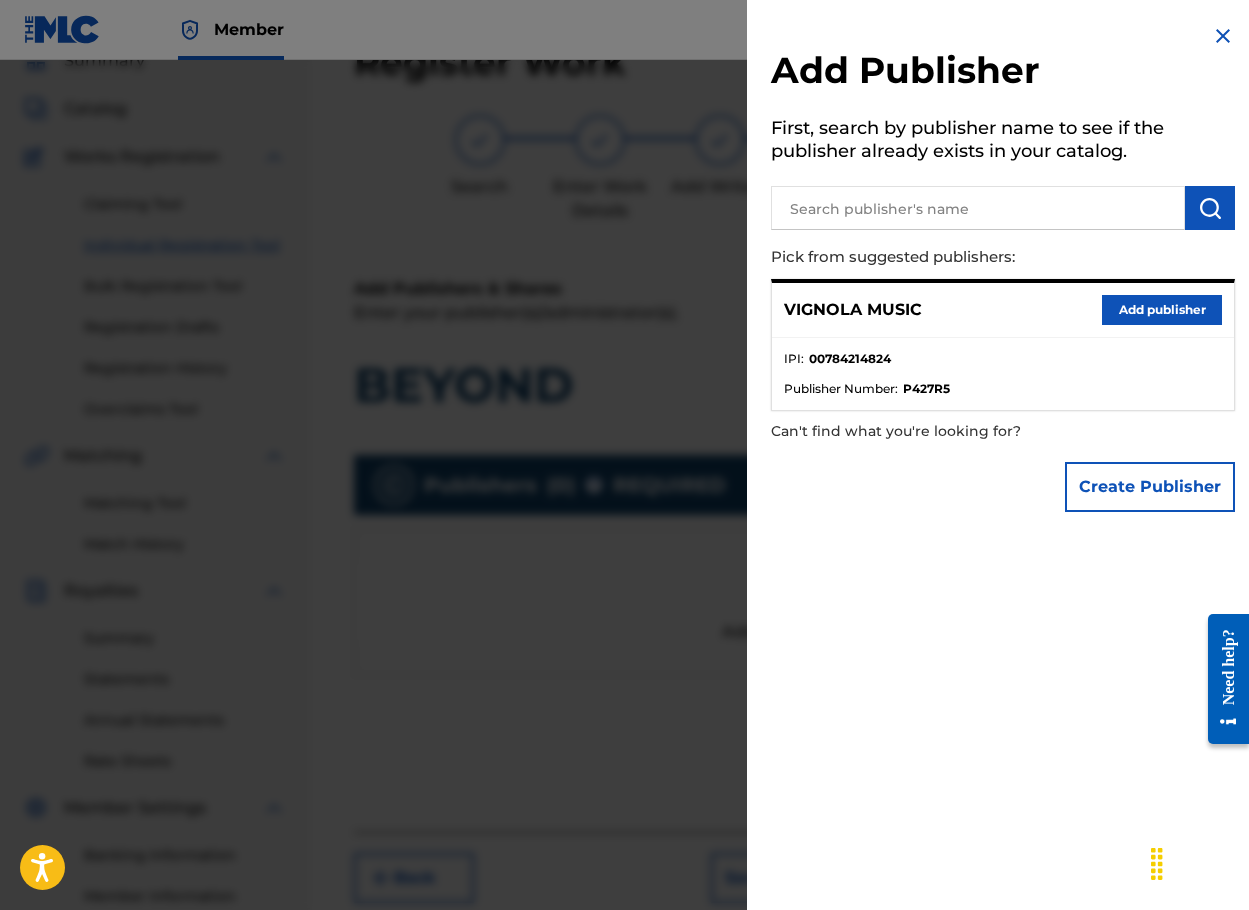 click on "Add publisher" at bounding box center (1162, 310) 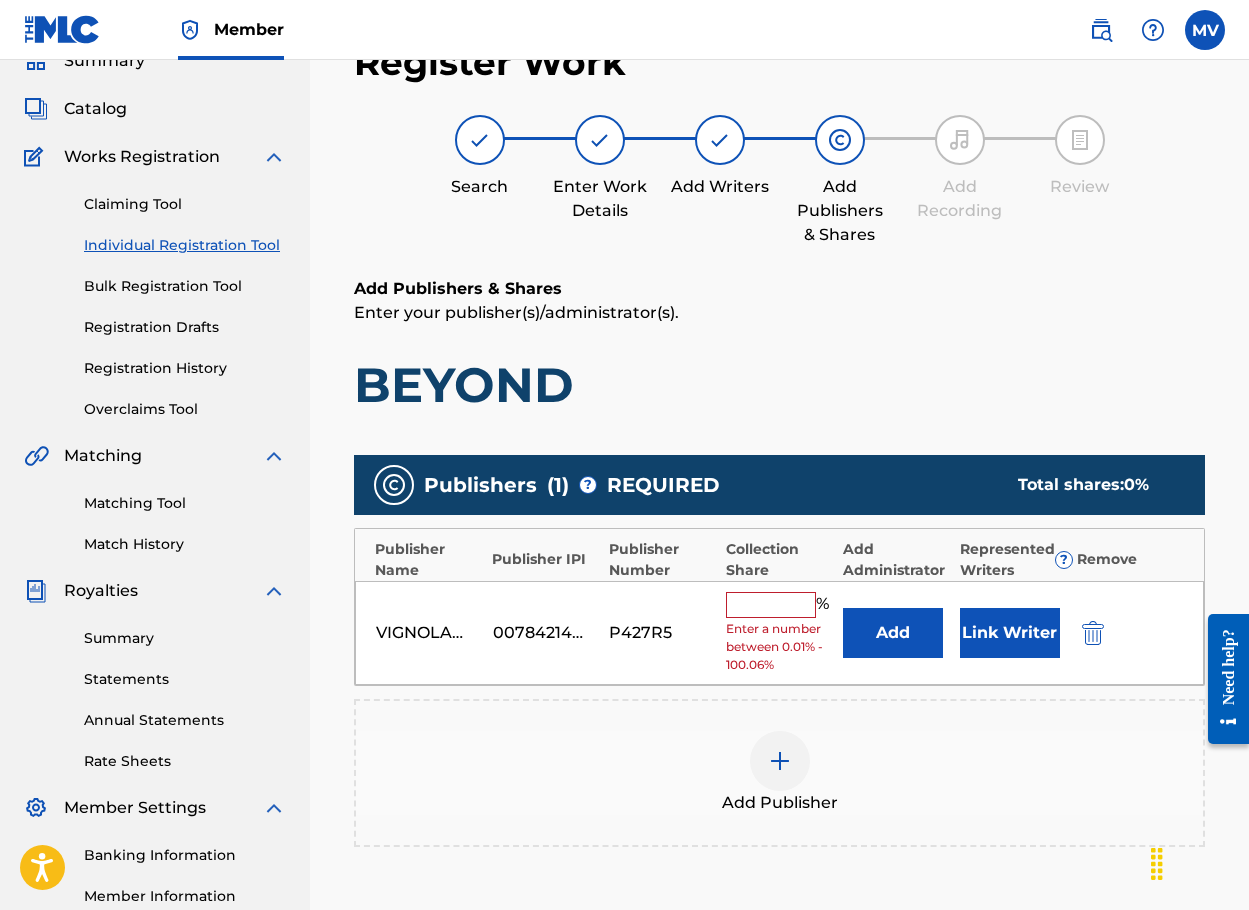 click at bounding box center [771, 605] 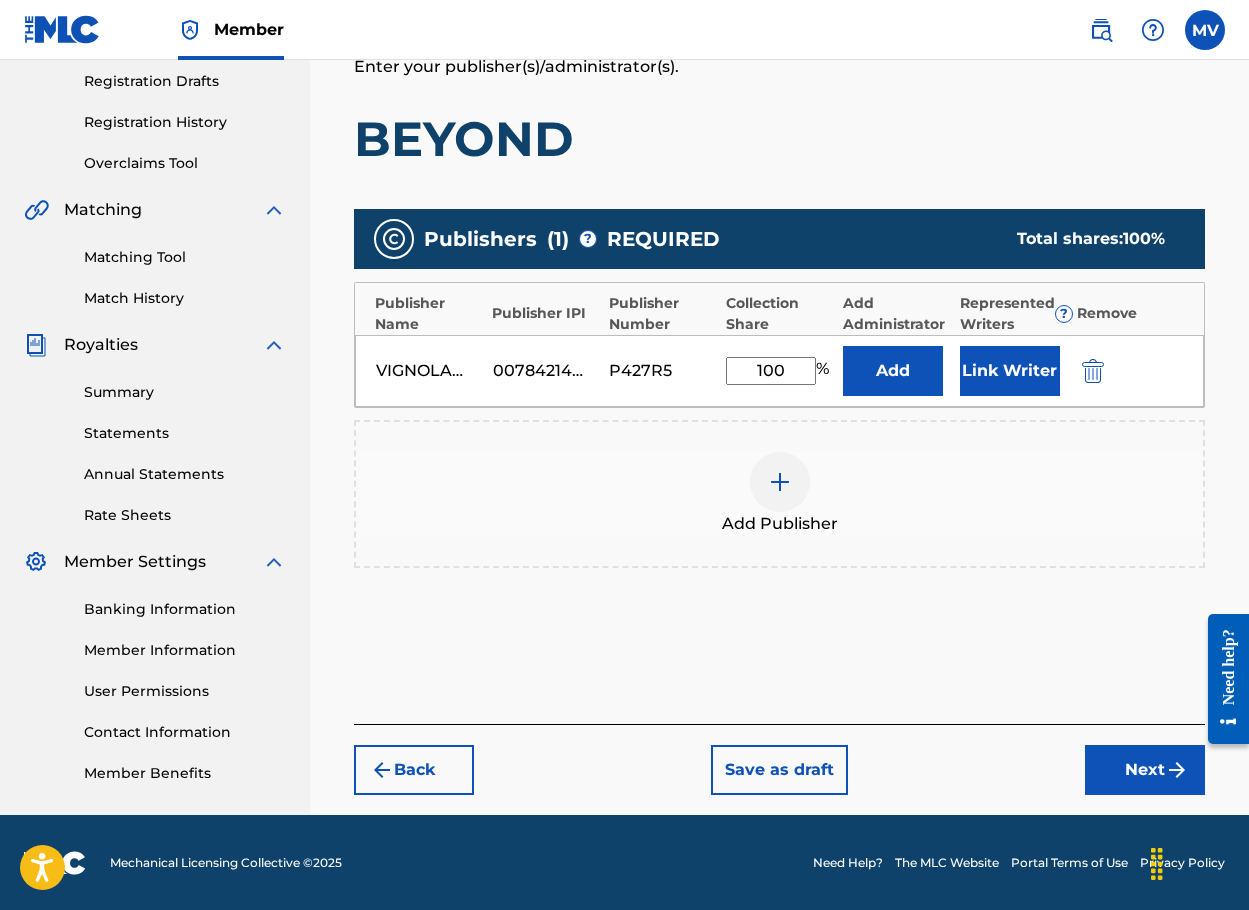 scroll, scrollTop: 337, scrollLeft: 0, axis: vertical 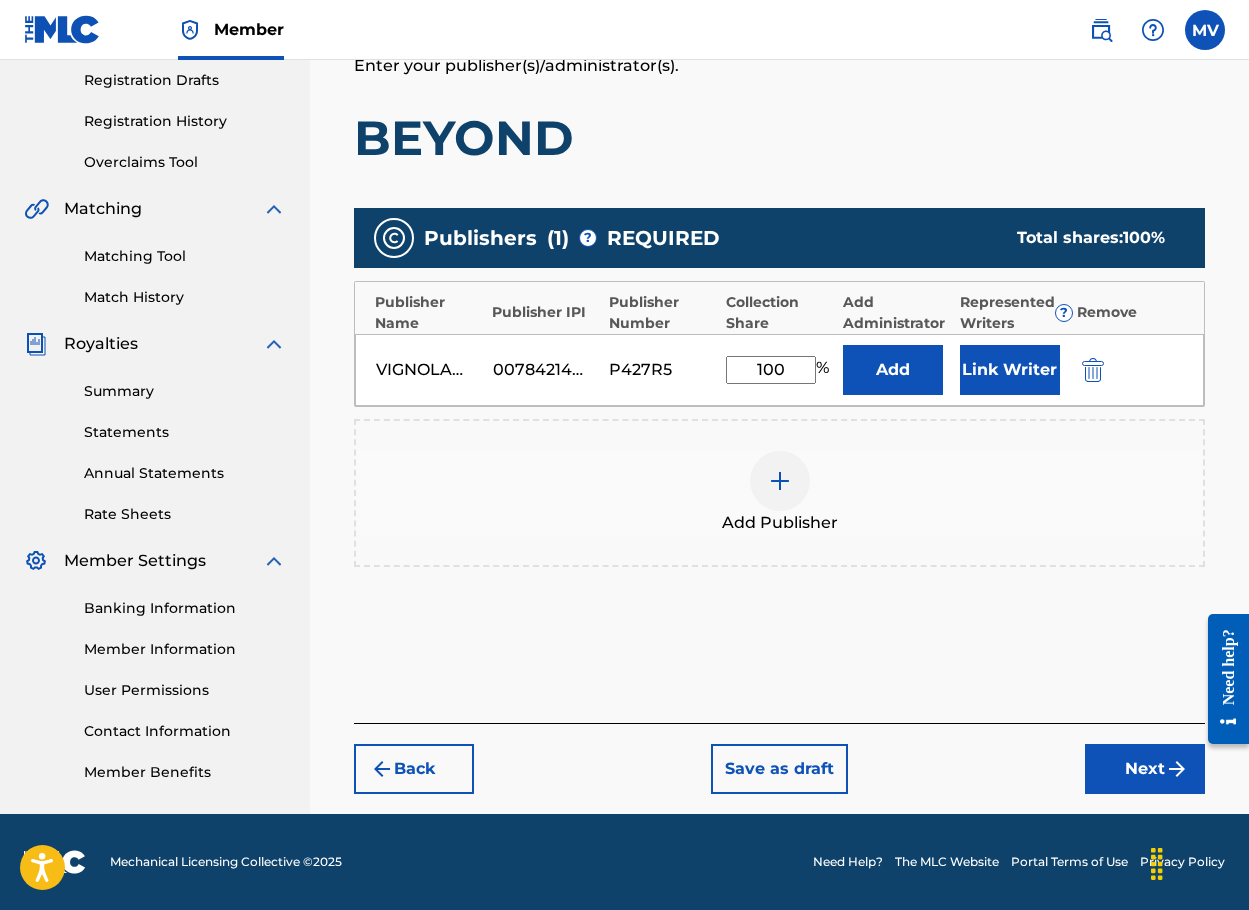 click on "Next" at bounding box center [1145, 769] 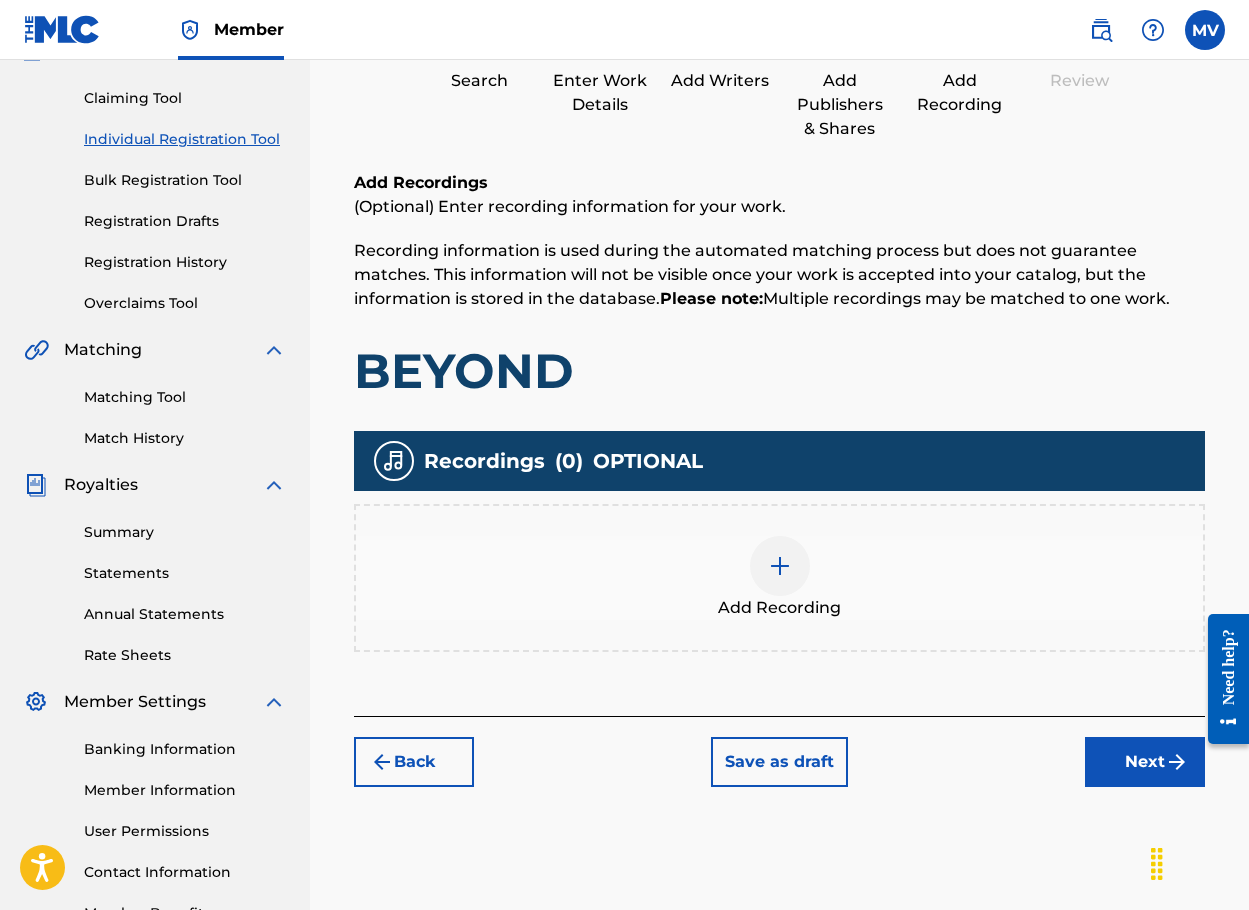 scroll, scrollTop: 230, scrollLeft: 0, axis: vertical 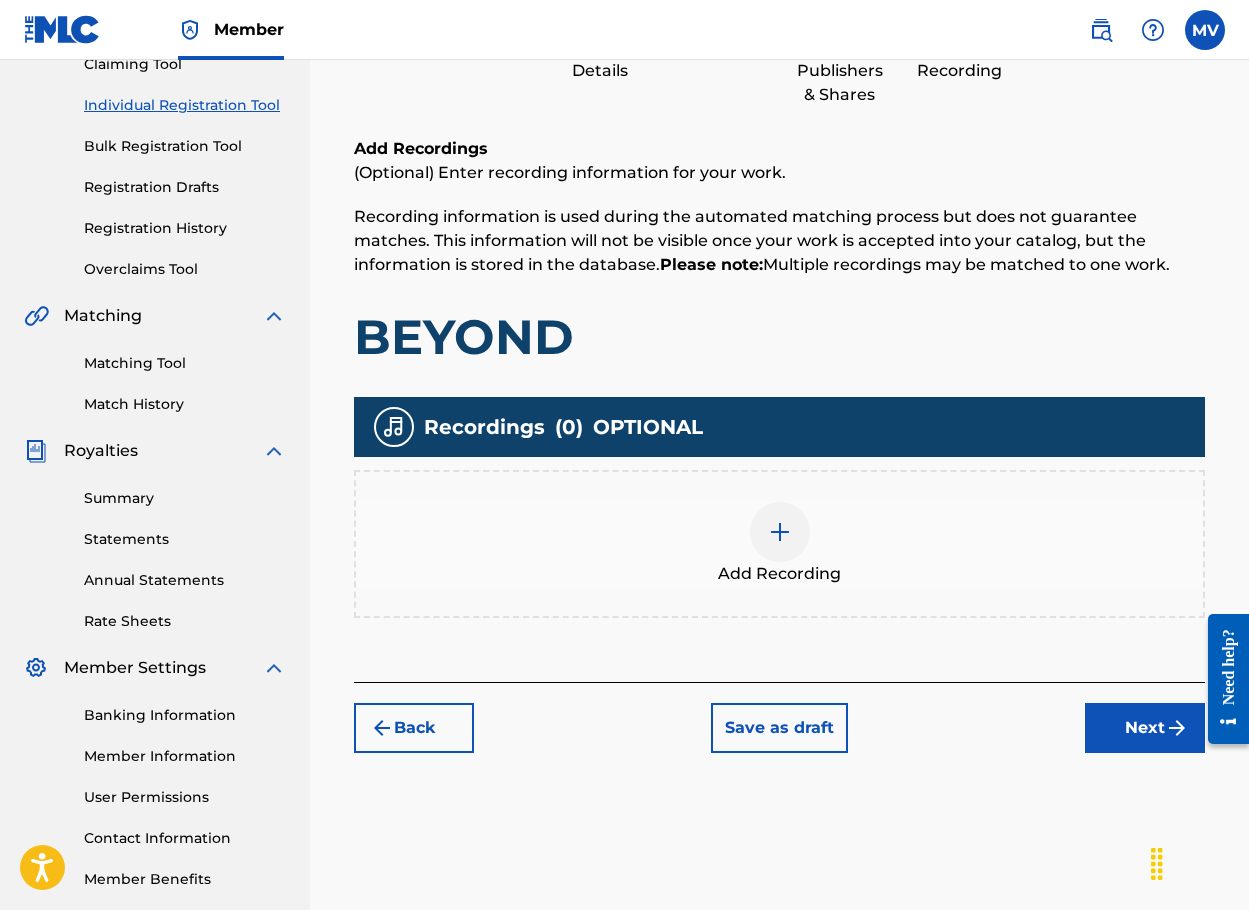 click at bounding box center [780, 532] 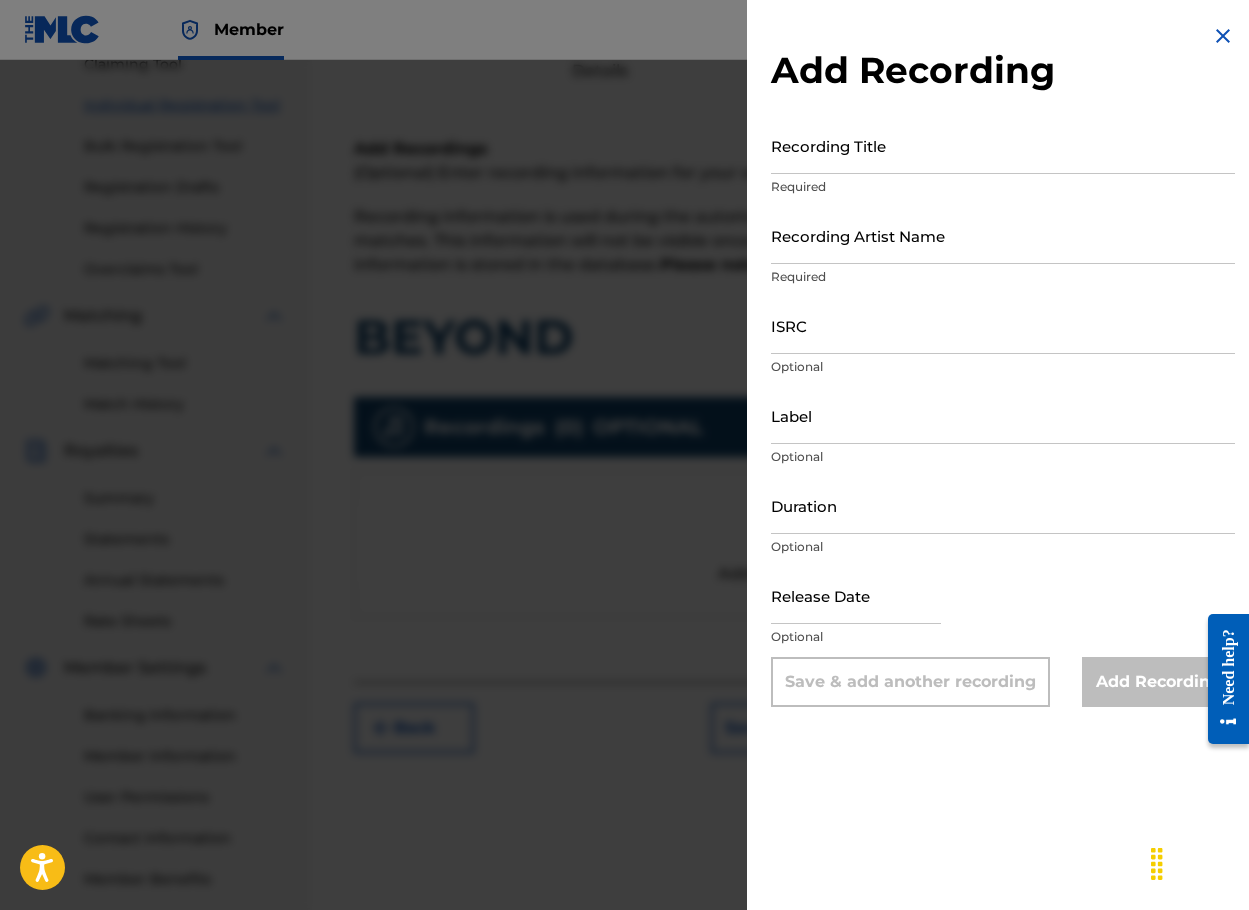 click on "Recording Title" at bounding box center [1003, 145] 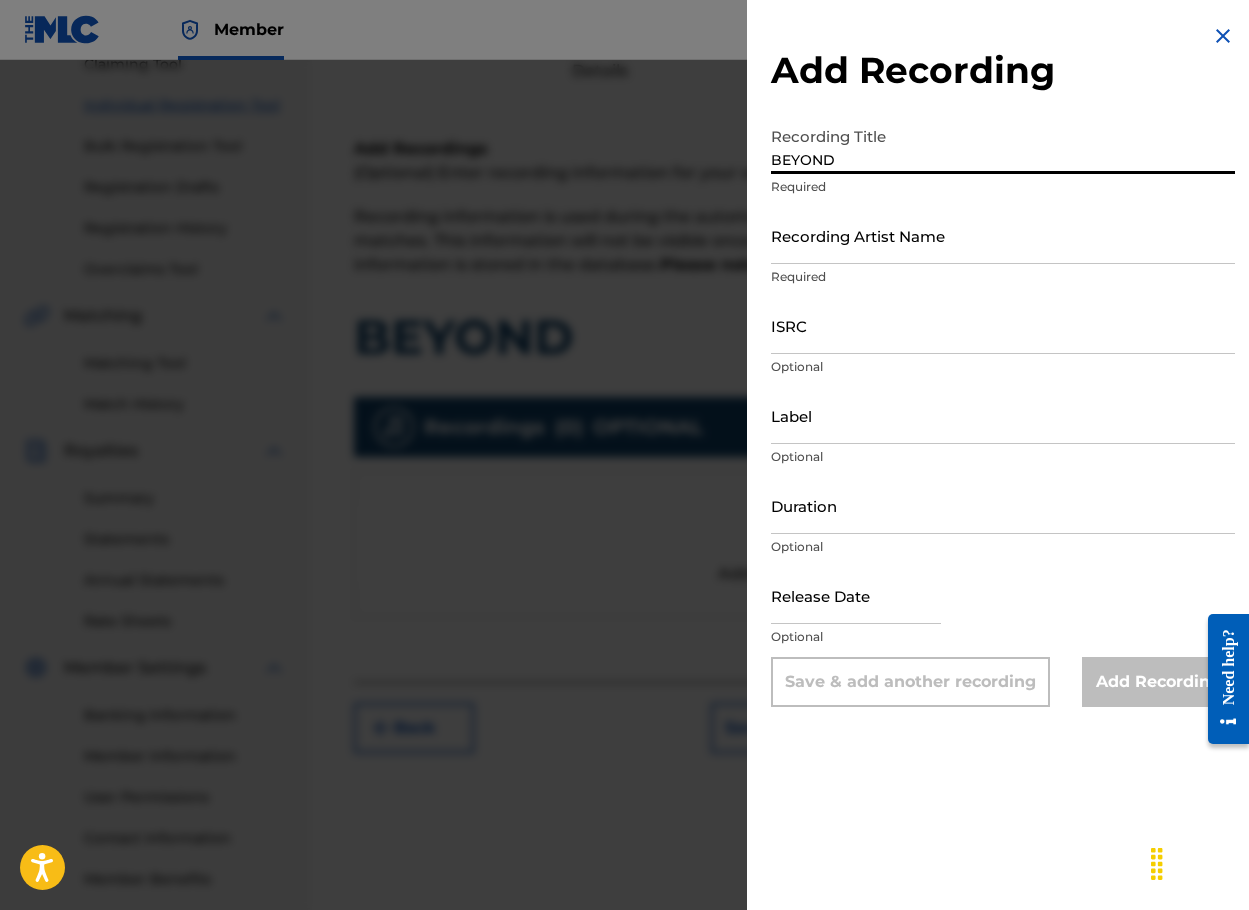 type on "BEYOND" 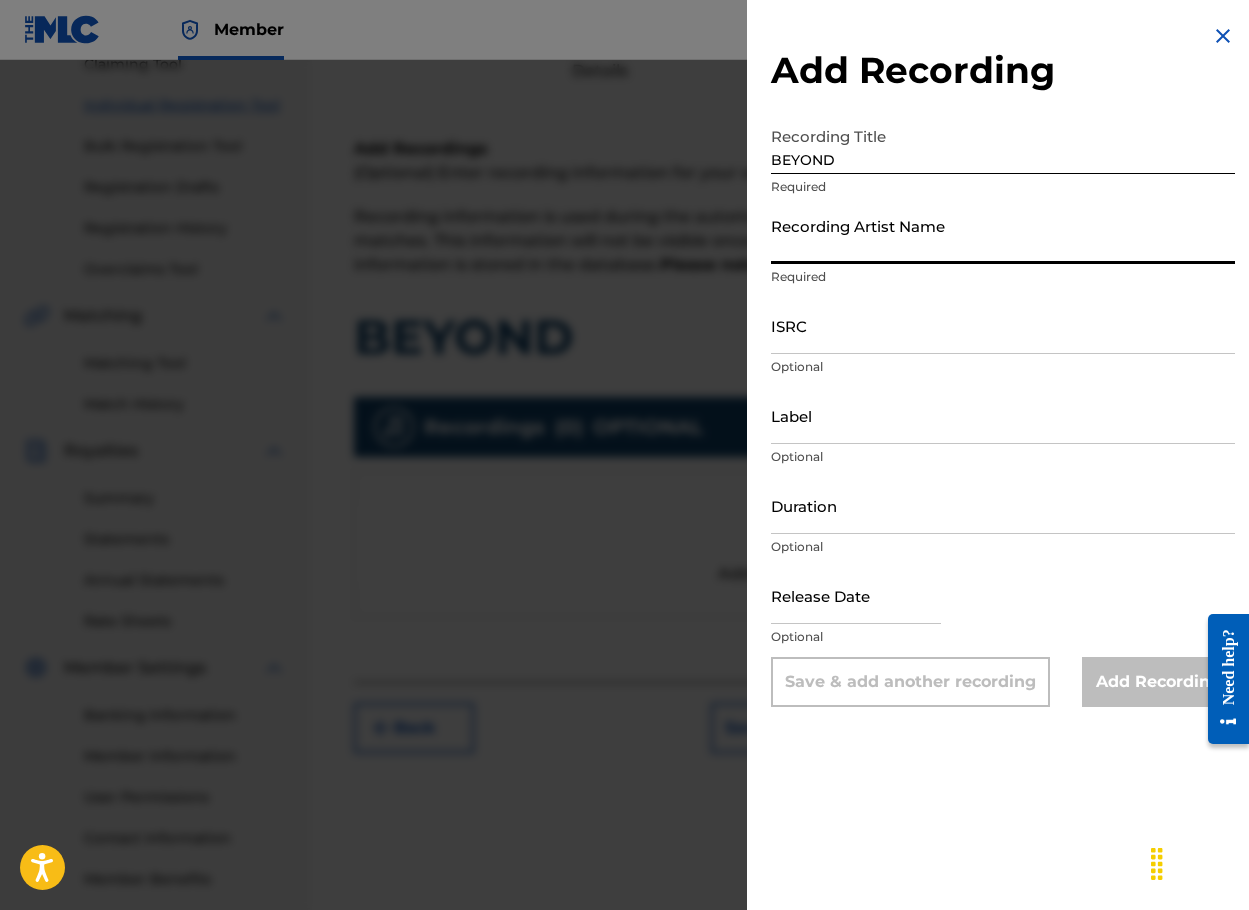 click on "Recording Artist Name" at bounding box center [1003, 235] 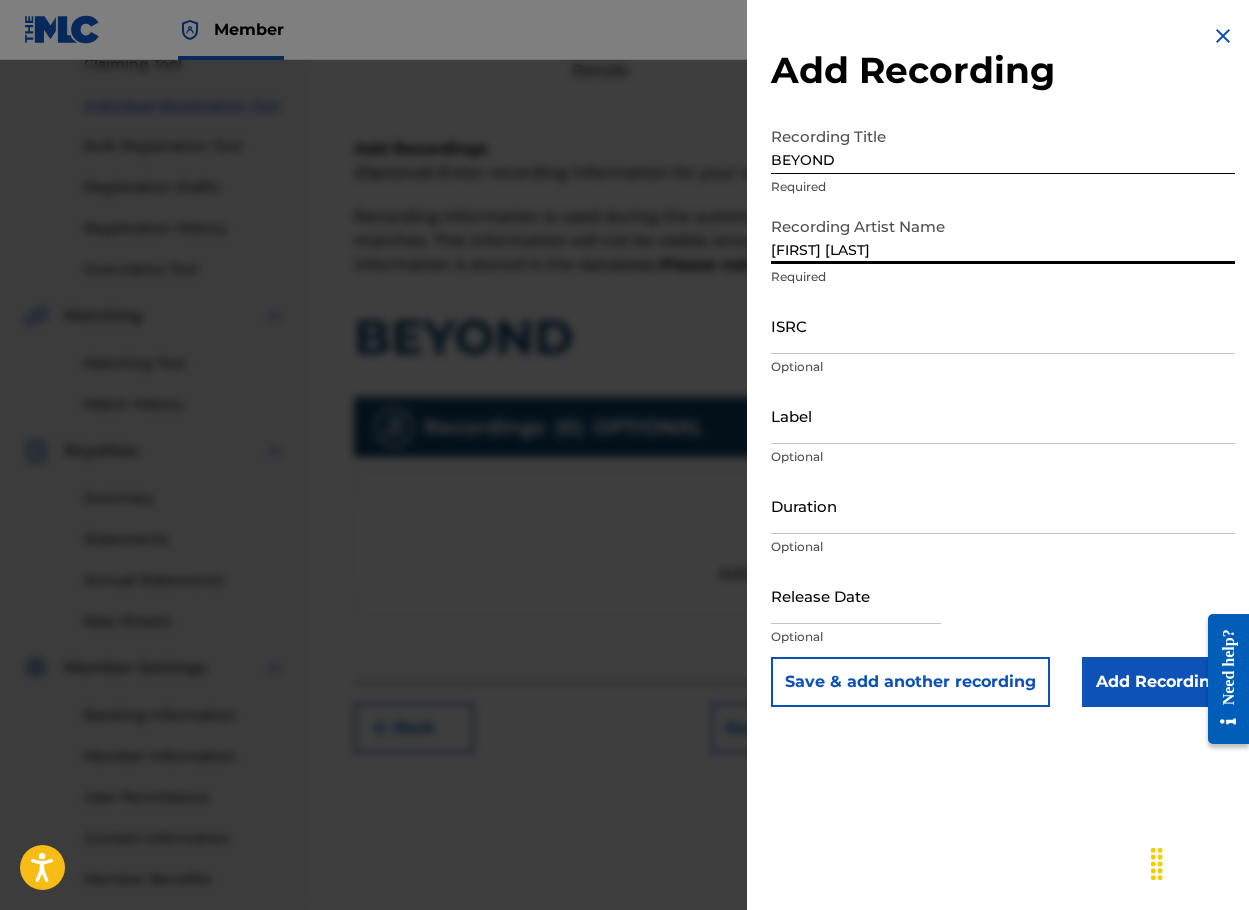 click on "ISRC" at bounding box center [1003, 325] 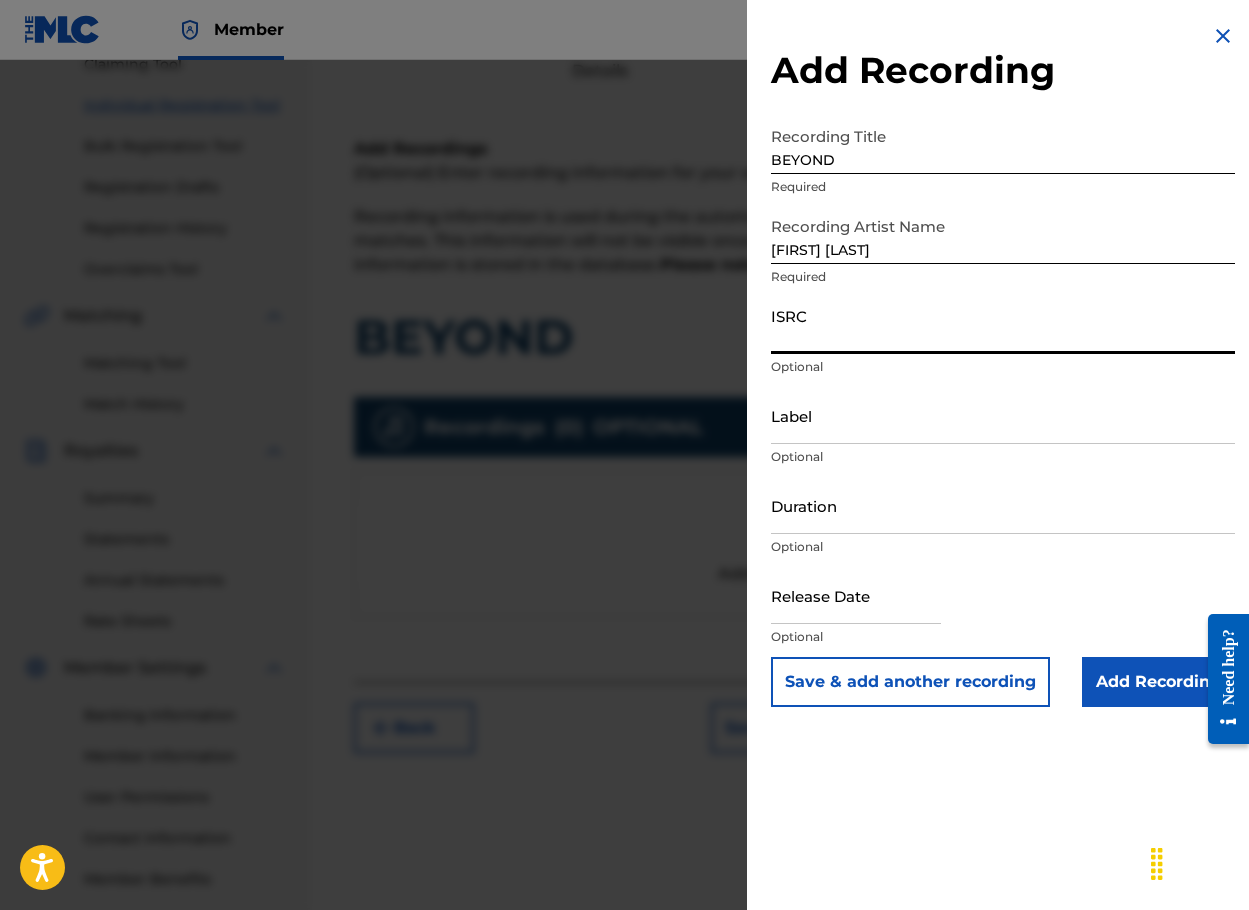 paste on "TCACP1699640" 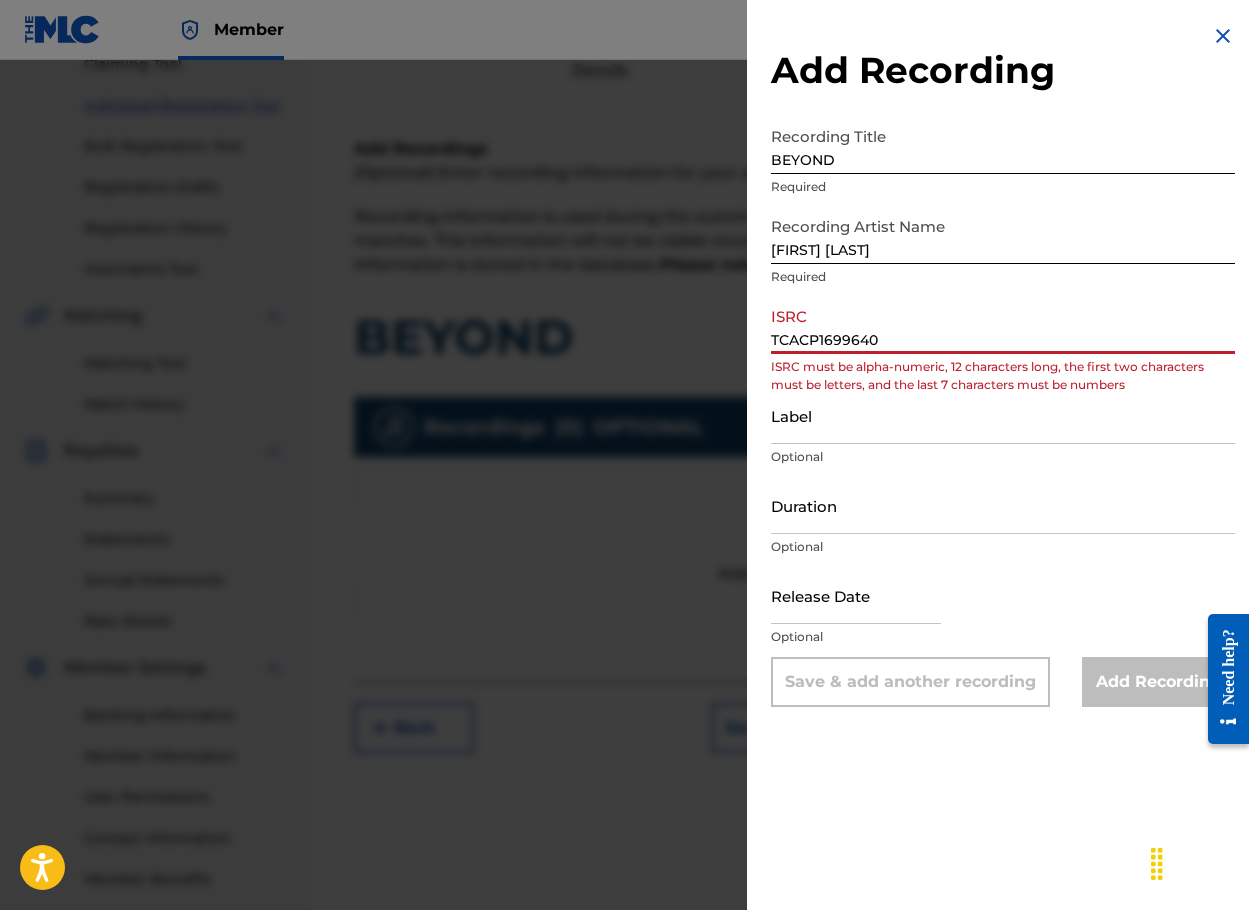 click on "TCACP1699640" at bounding box center (1003, 325) 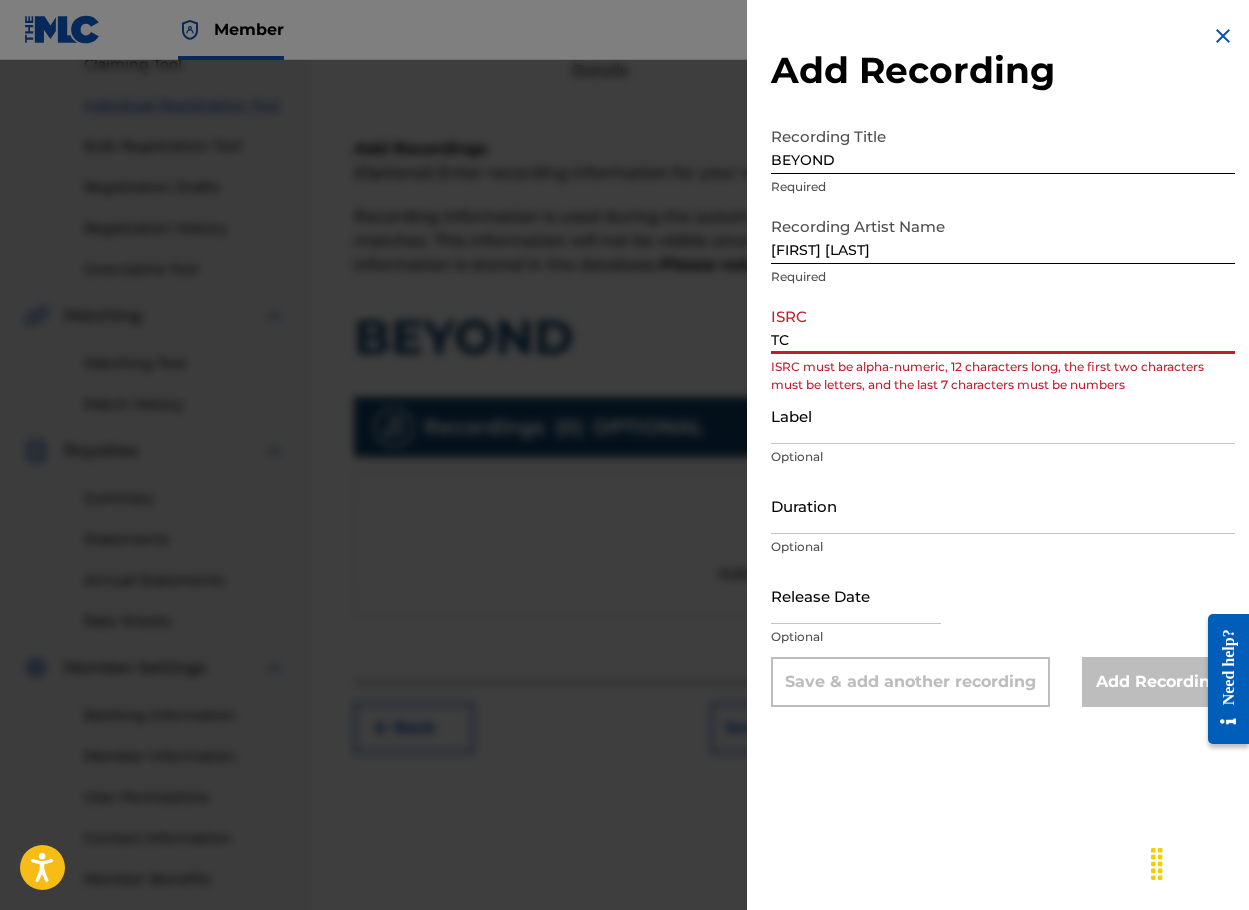 type on "T" 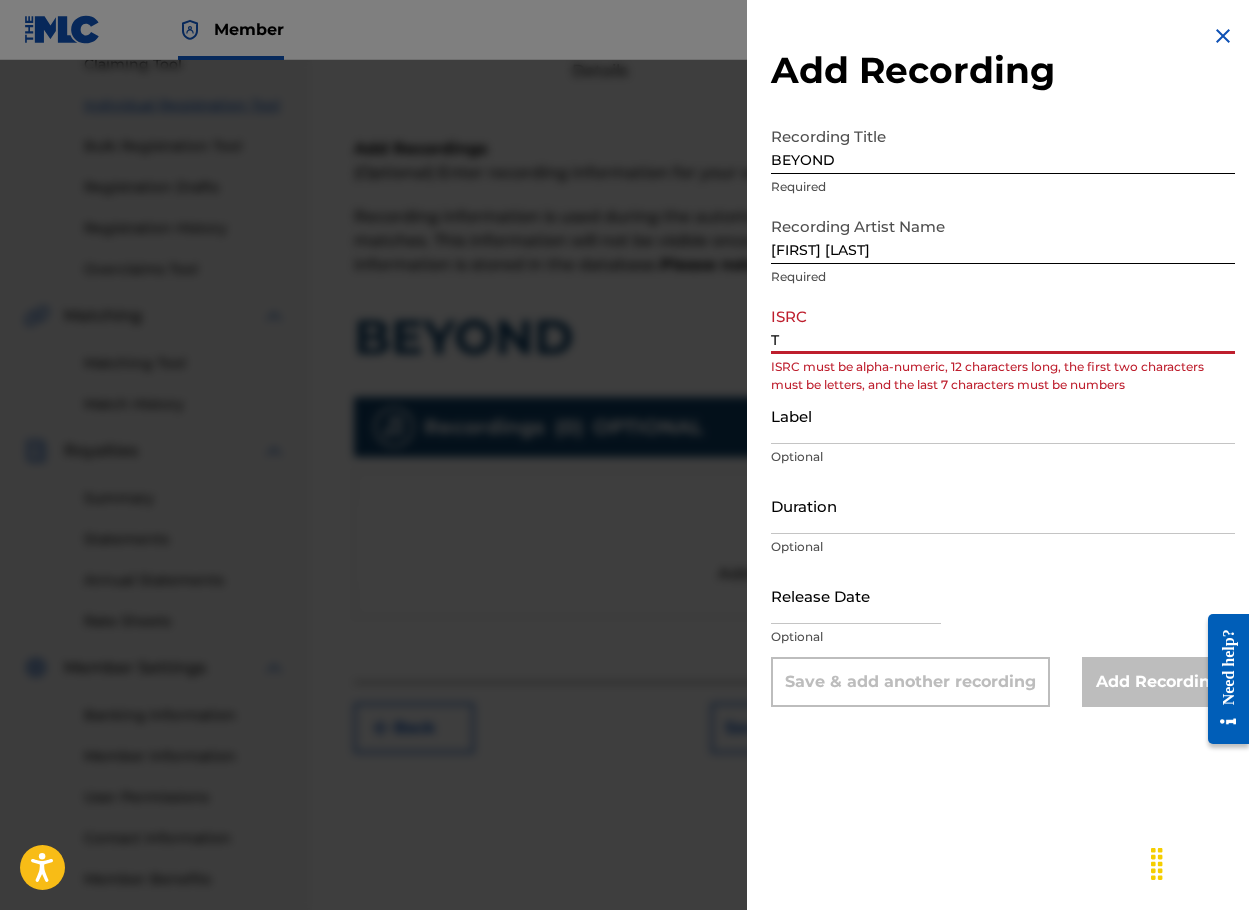 type 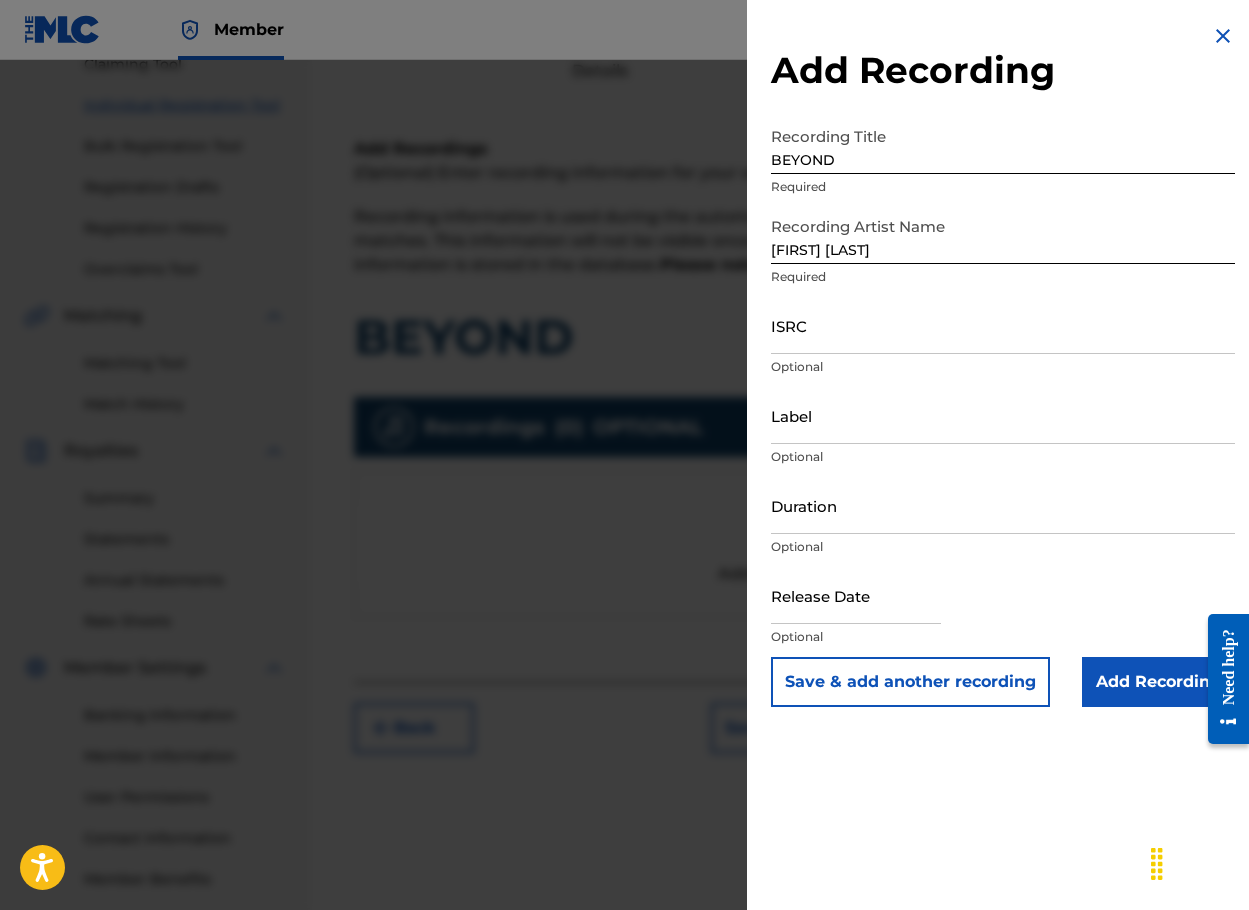click at bounding box center [1223, 36] 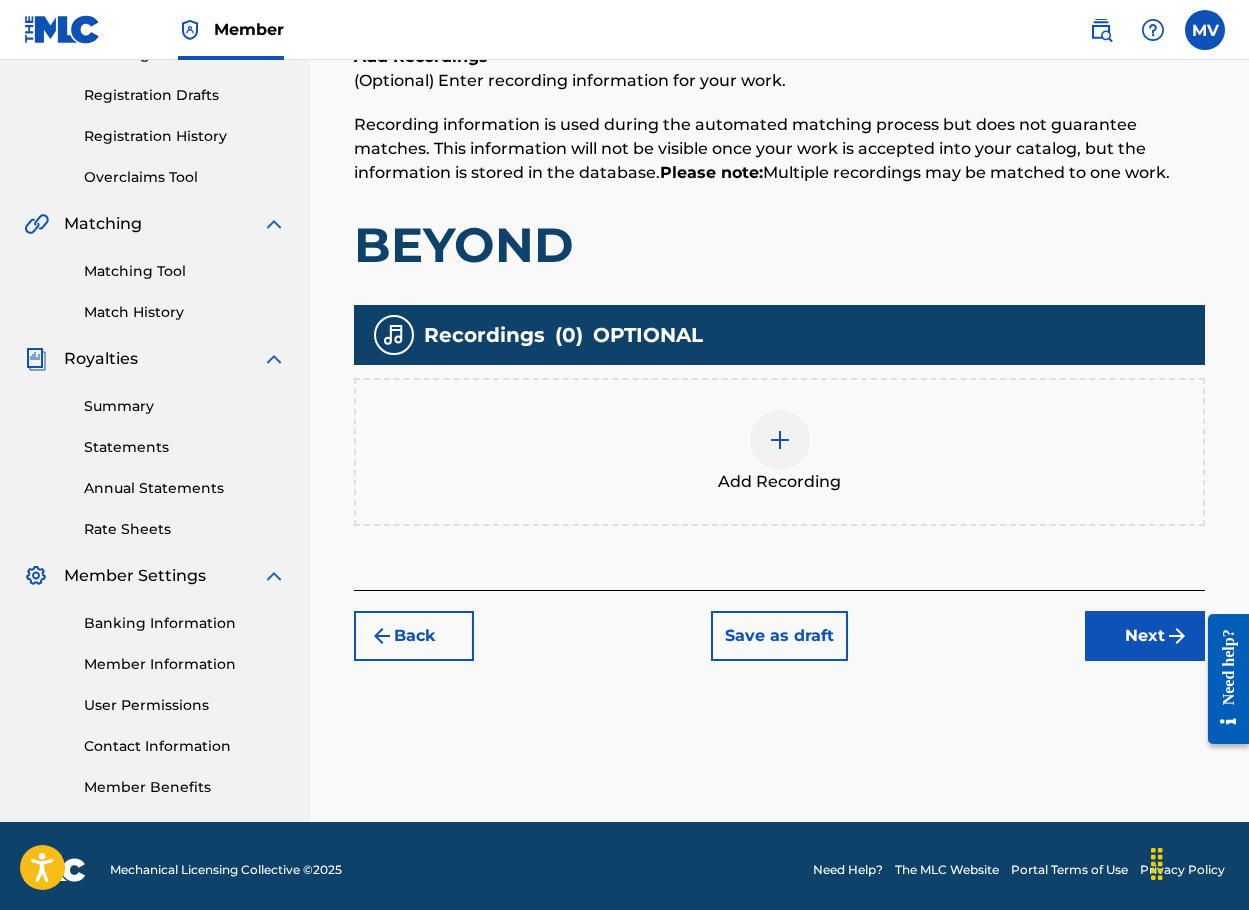 scroll, scrollTop: 330, scrollLeft: 0, axis: vertical 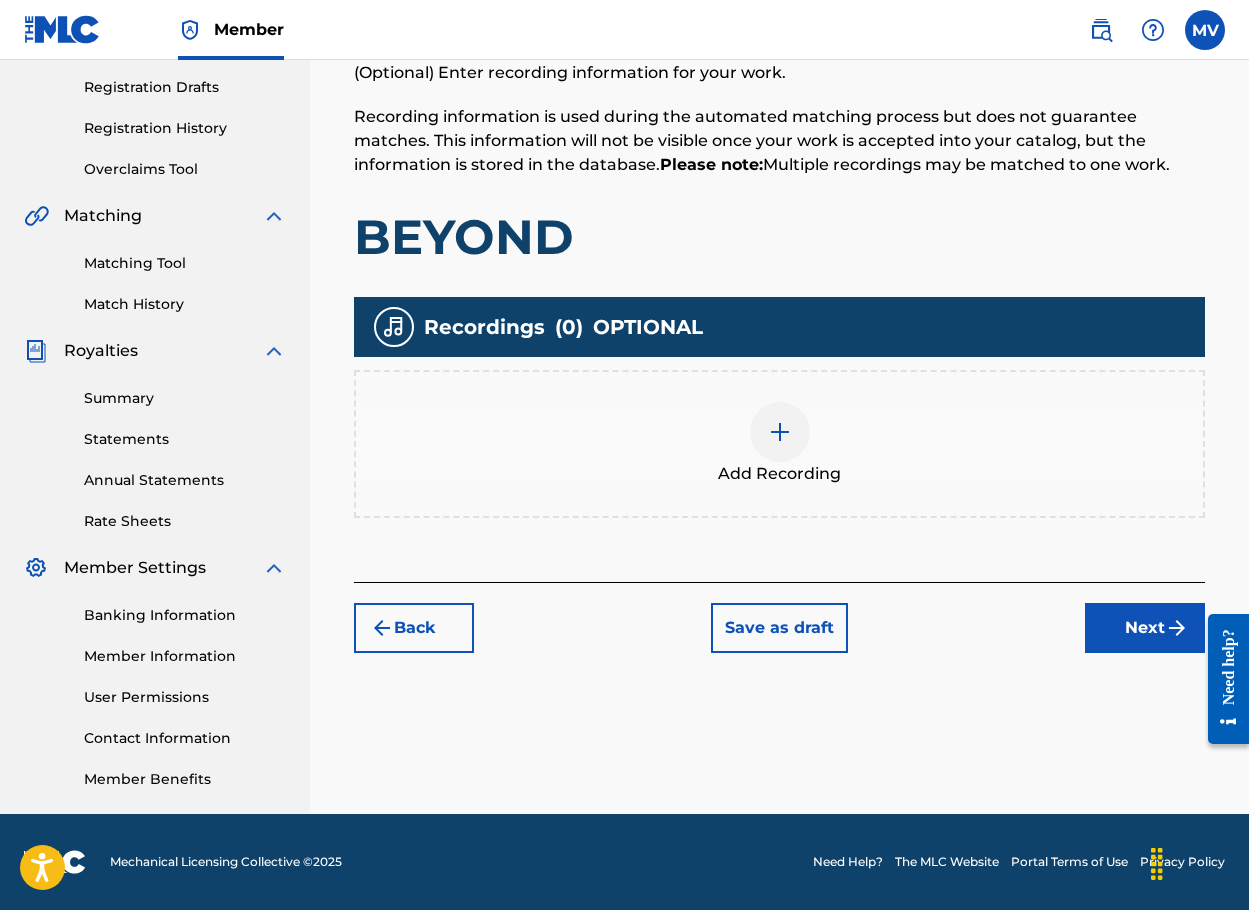 click on "Next" at bounding box center [1145, 628] 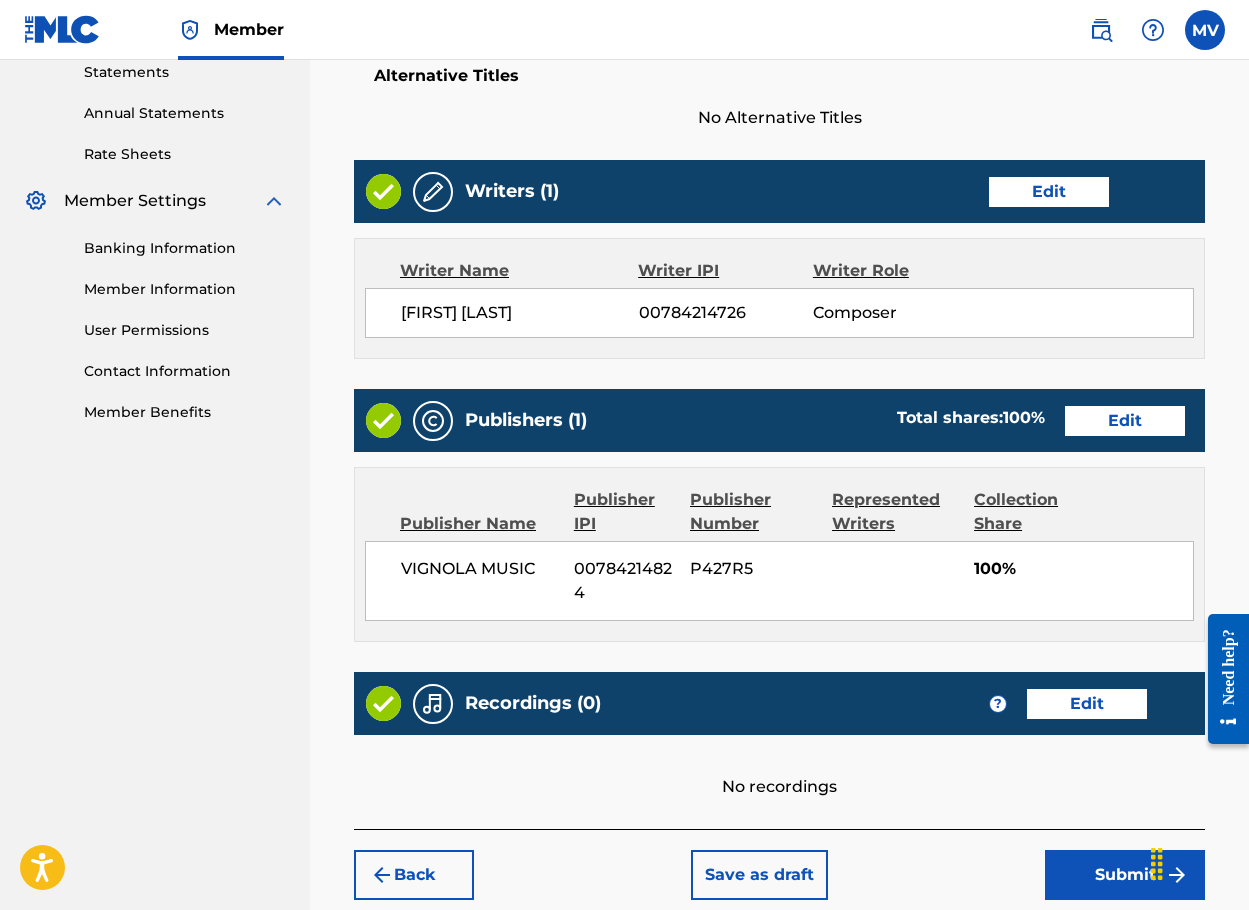 scroll, scrollTop: 803, scrollLeft: 0, axis: vertical 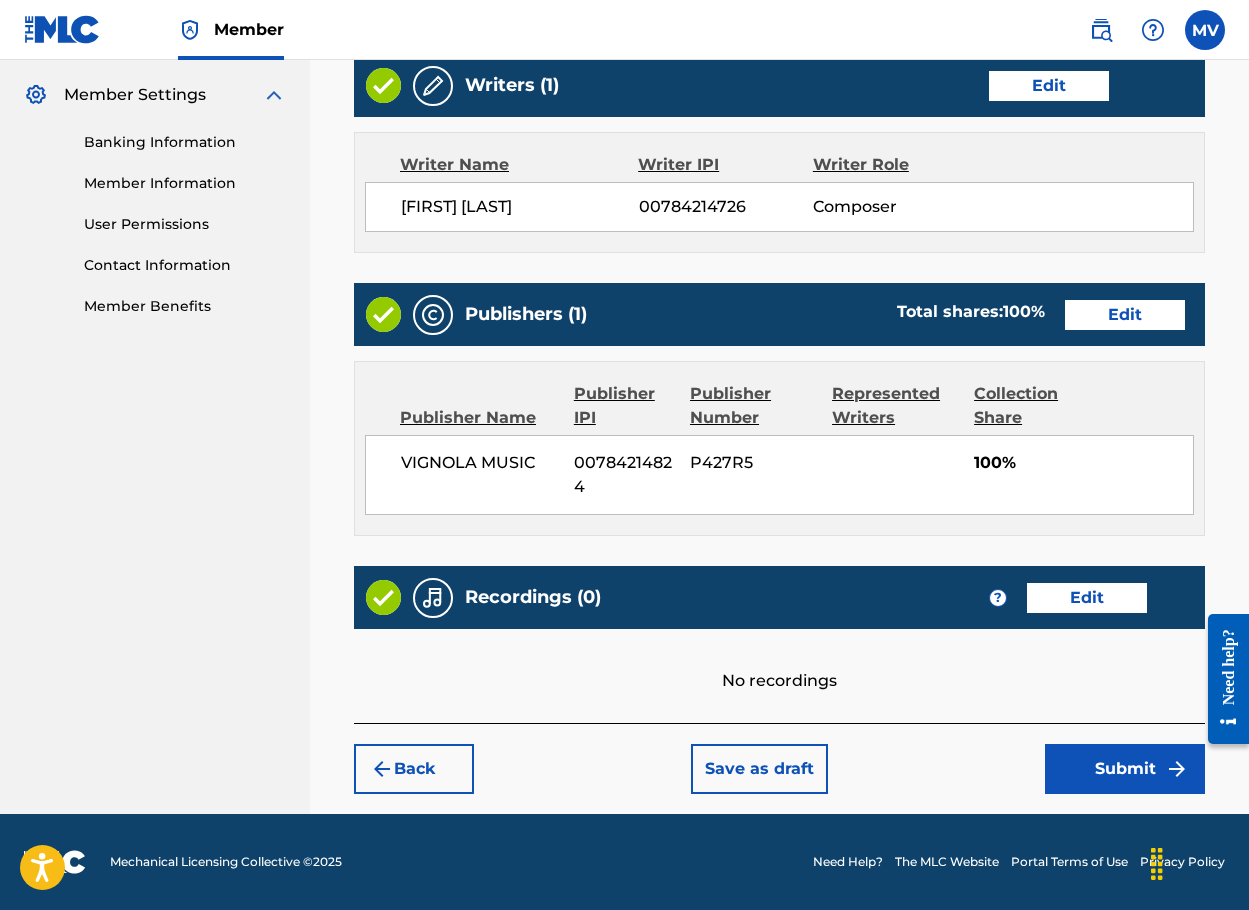 click at bounding box center [1177, 769] 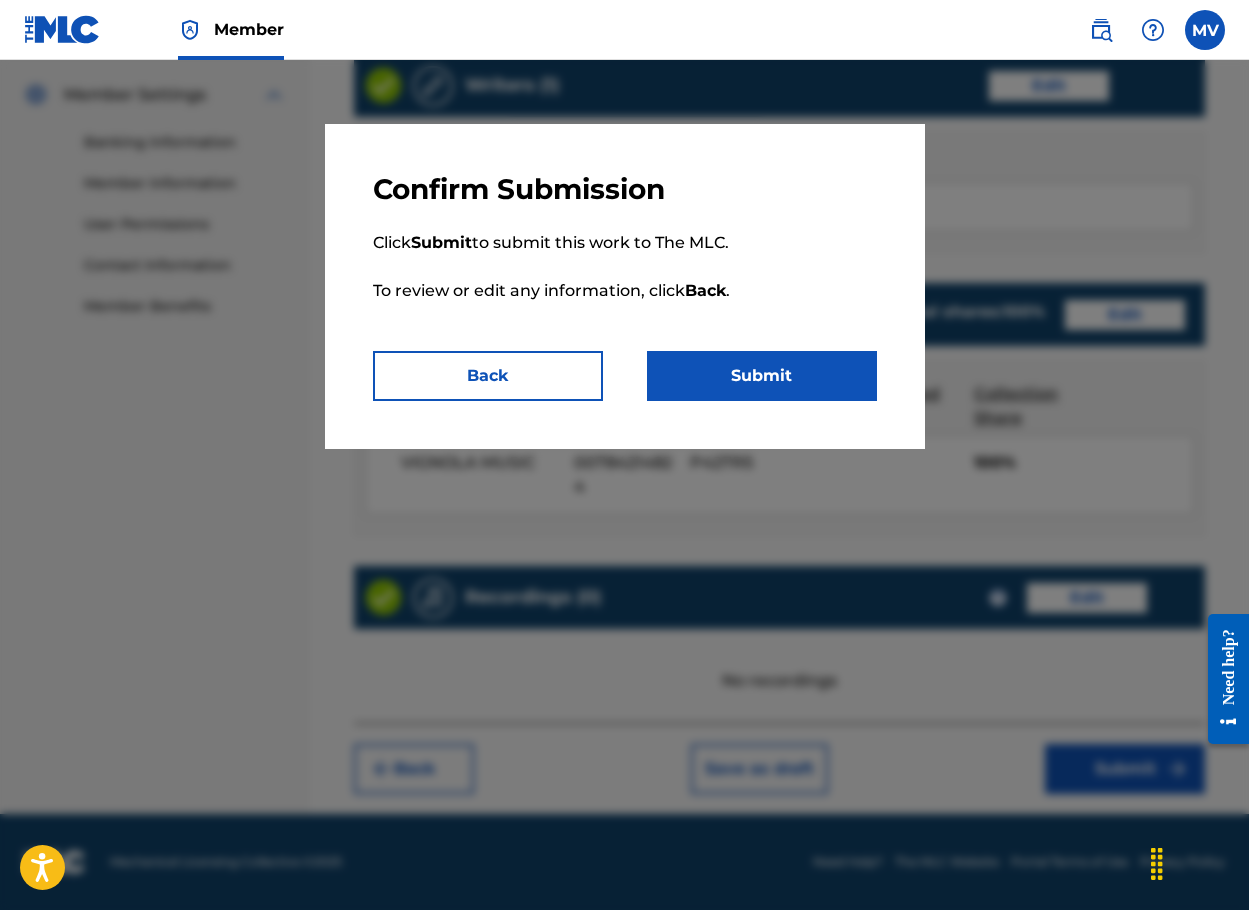 click on "Submit" at bounding box center [762, 376] 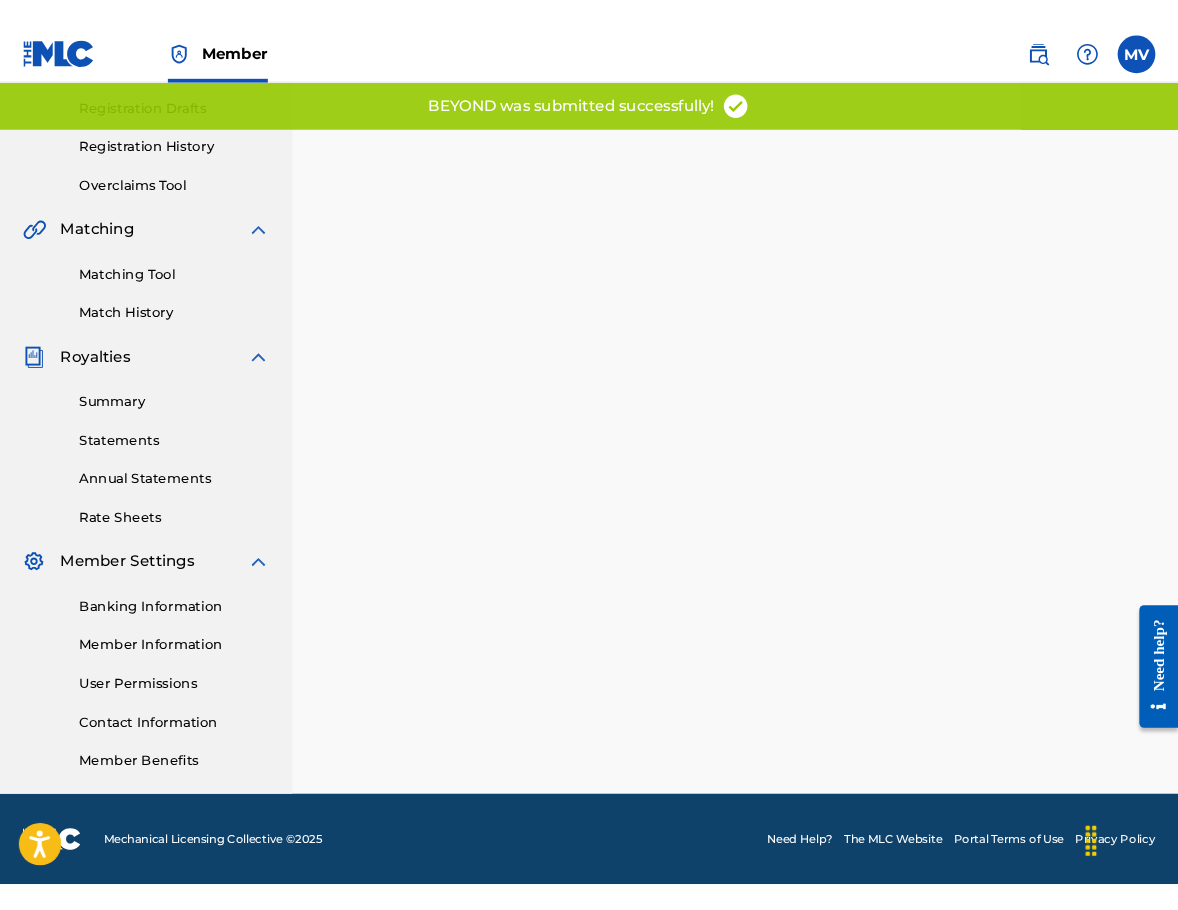 scroll, scrollTop: 0, scrollLeft: 0, axis: both 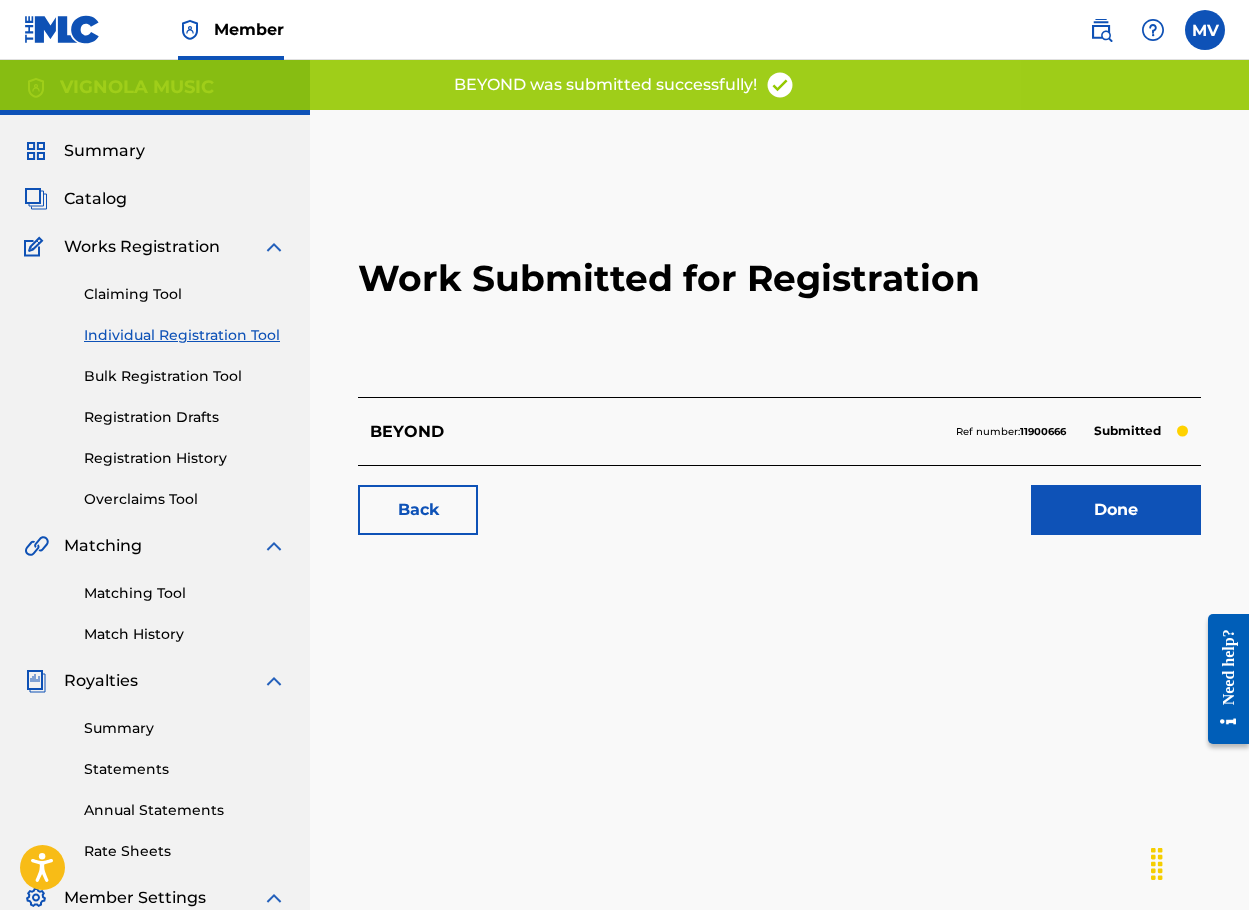 click on "Done" at bounding box center [1116, 510] 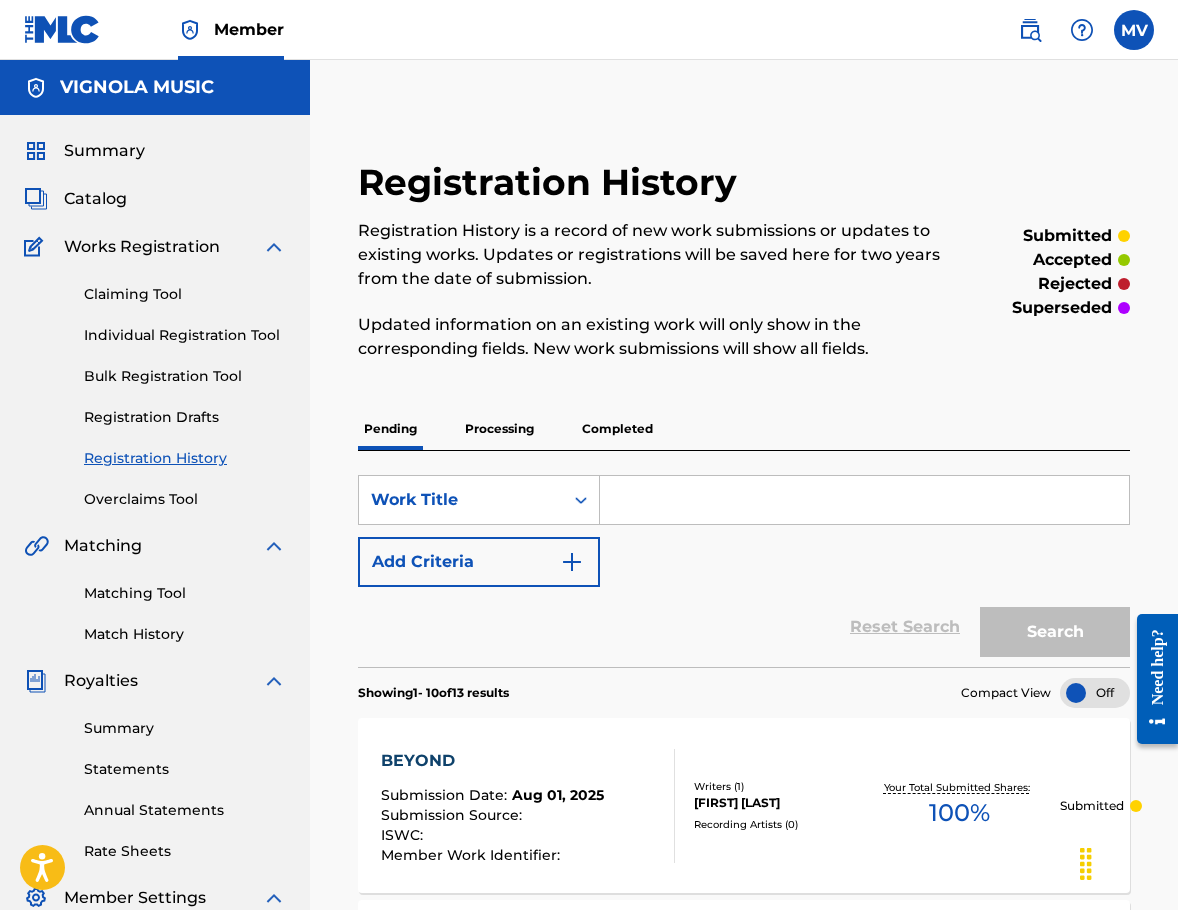 click on "Matching Tool" at bounding box center (185, 593) 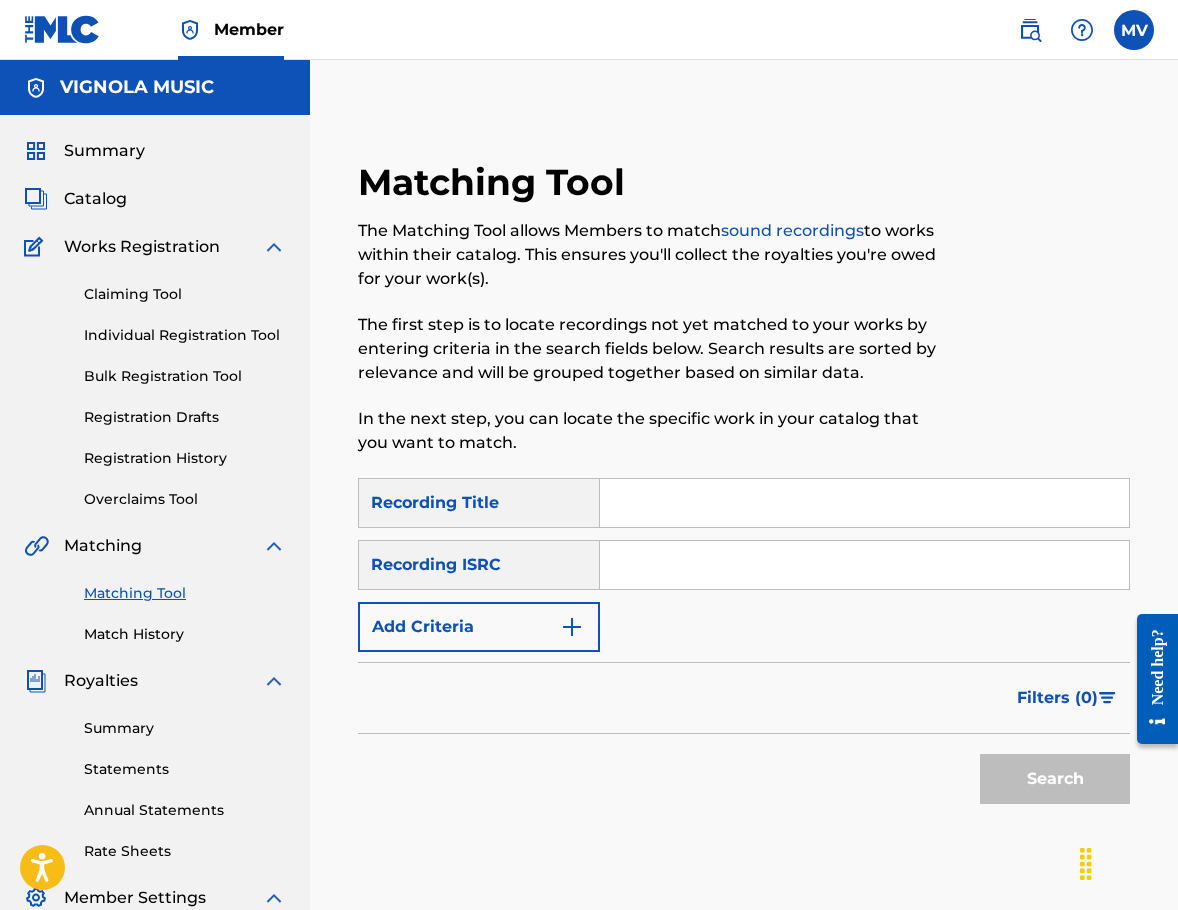 click at bounding box center (864, 503) 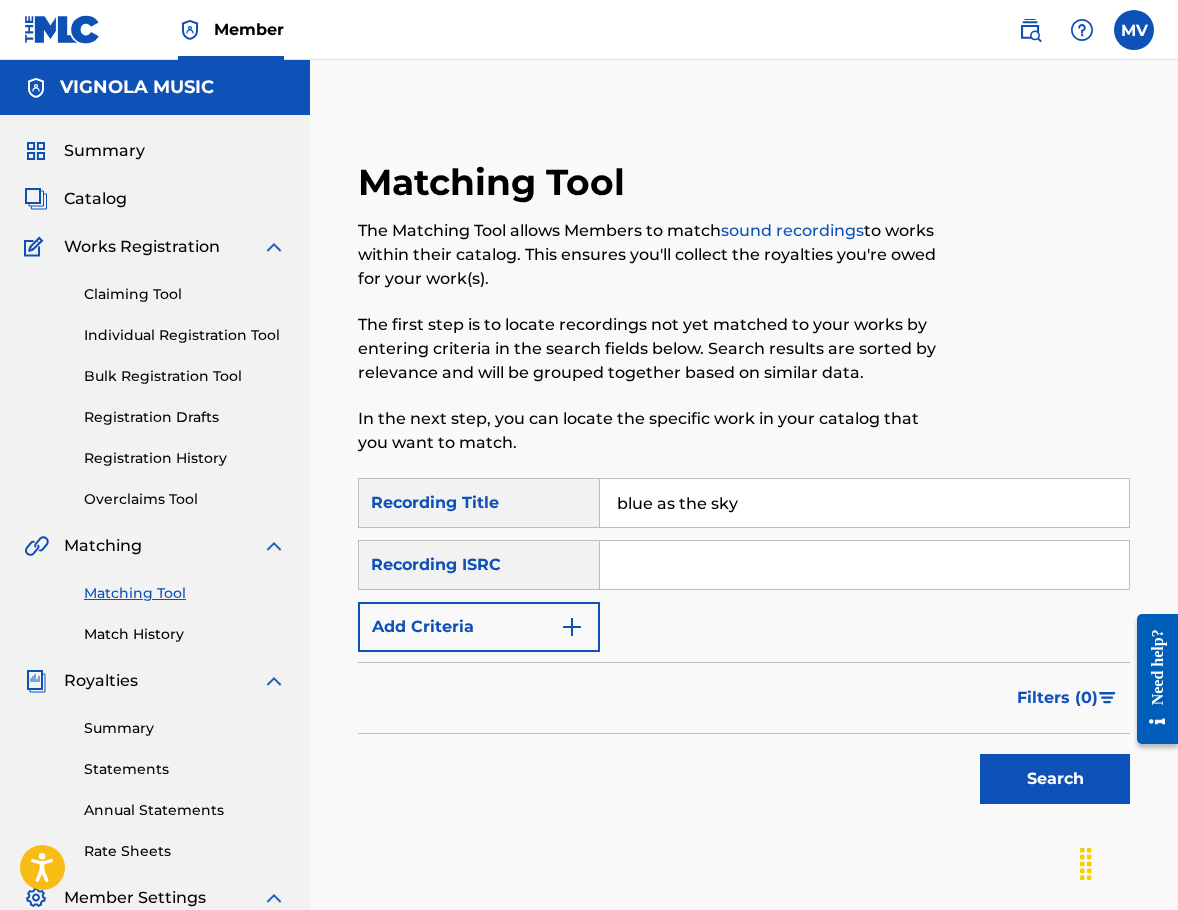 type on "blue as the sky" 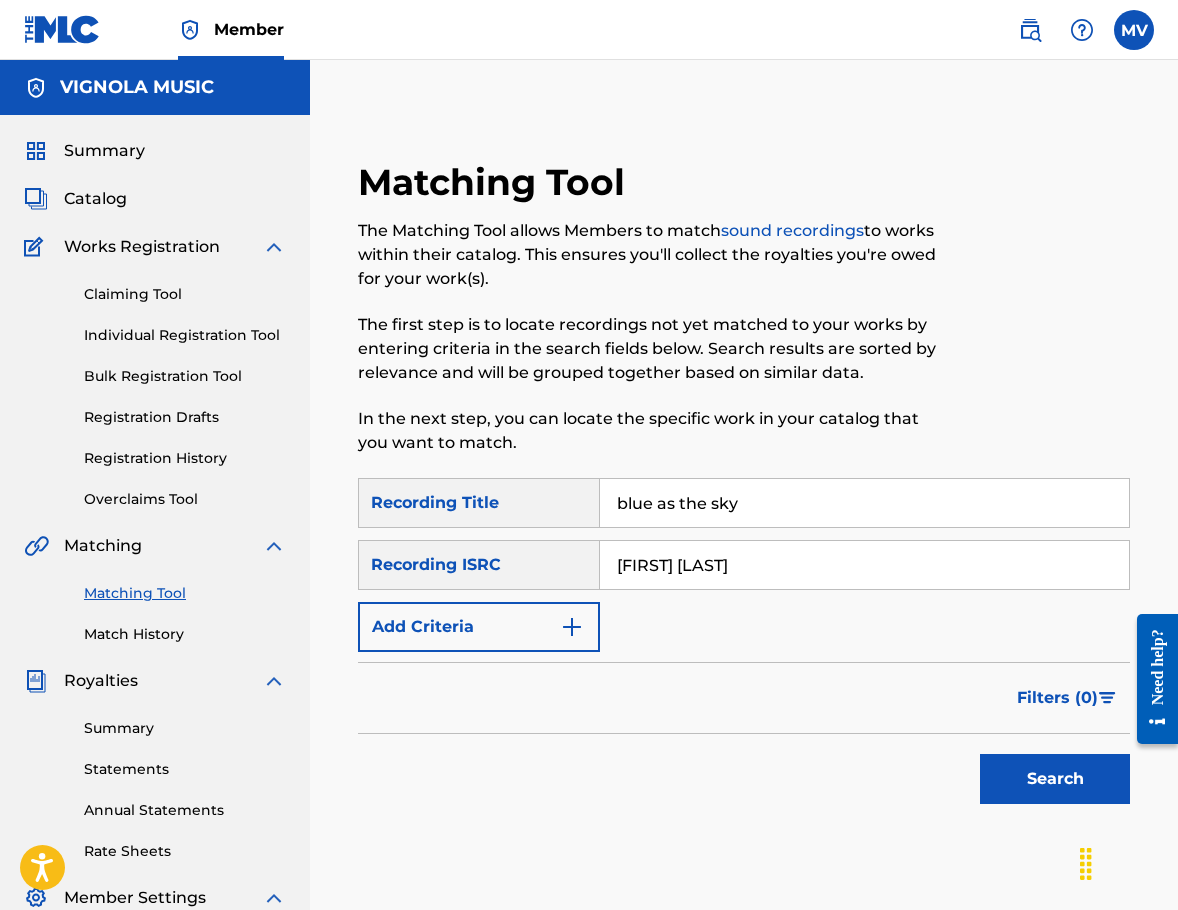 click on "Search" at bounding box center (1055, 779) 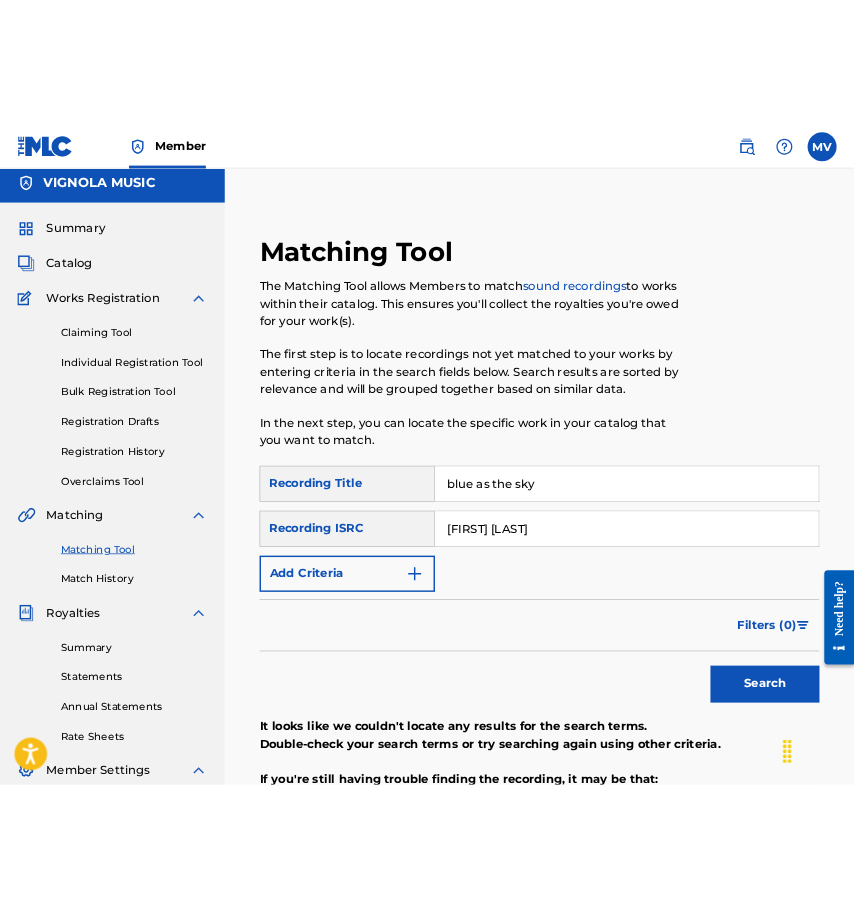 scroll, scrollTop: 0, scrollLeft: 0, axis: both 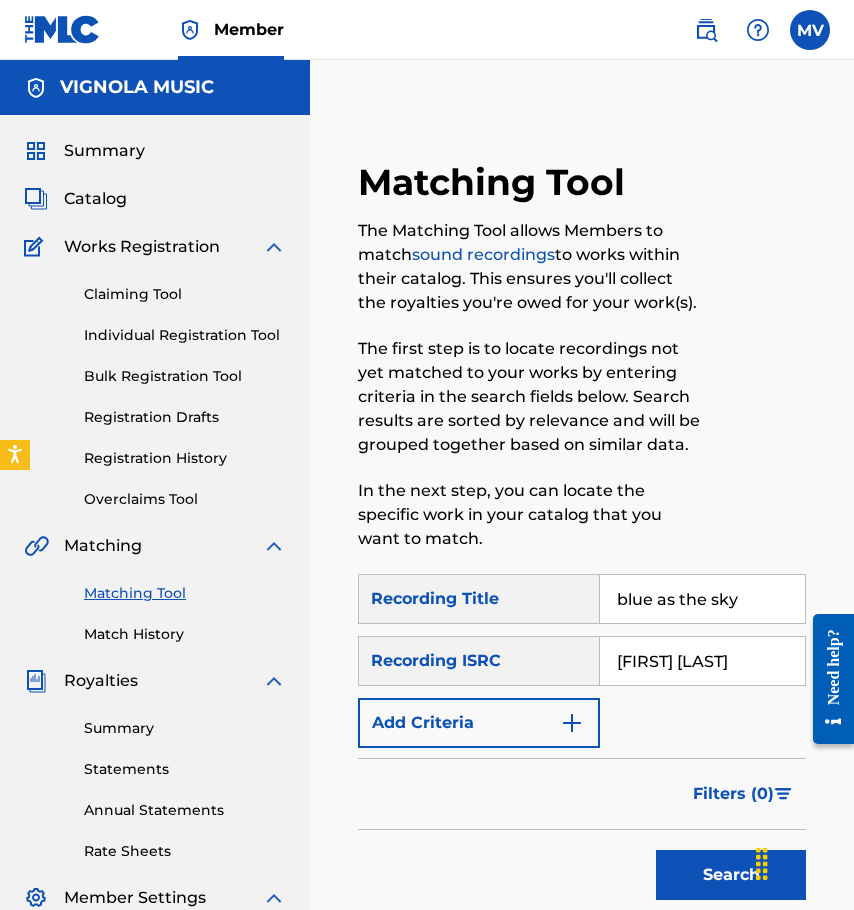 click on "blue as the sky" at bounding box center [702, 599] 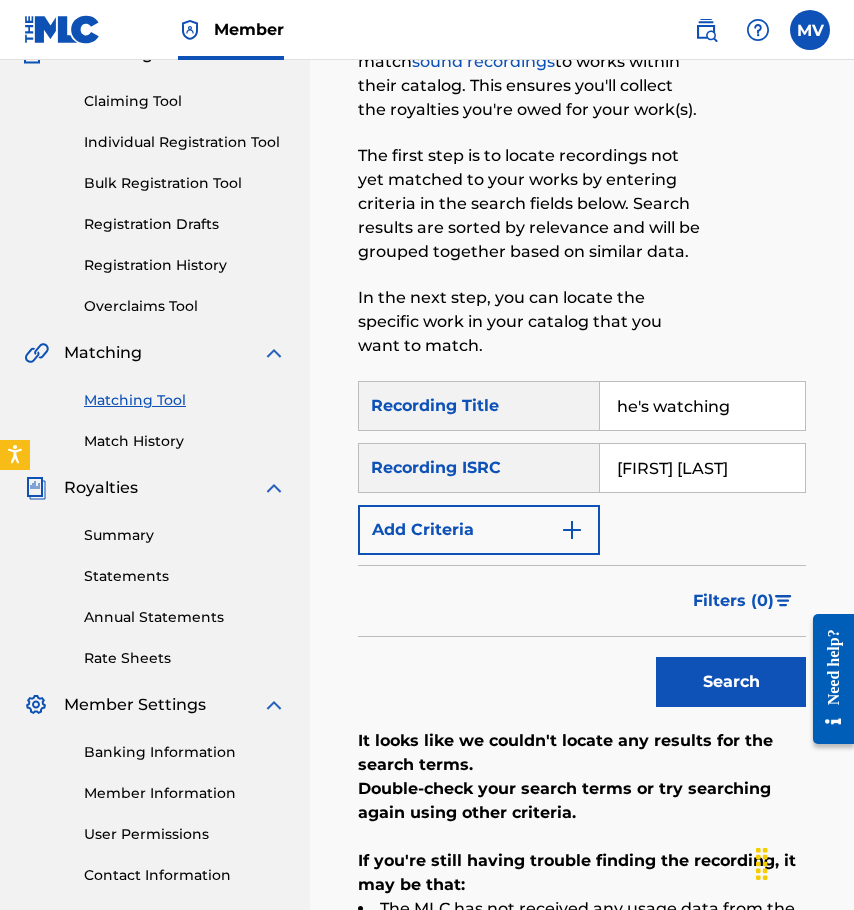scroll, scrollTop: 200, scrollLeft: 0, axis: vertical 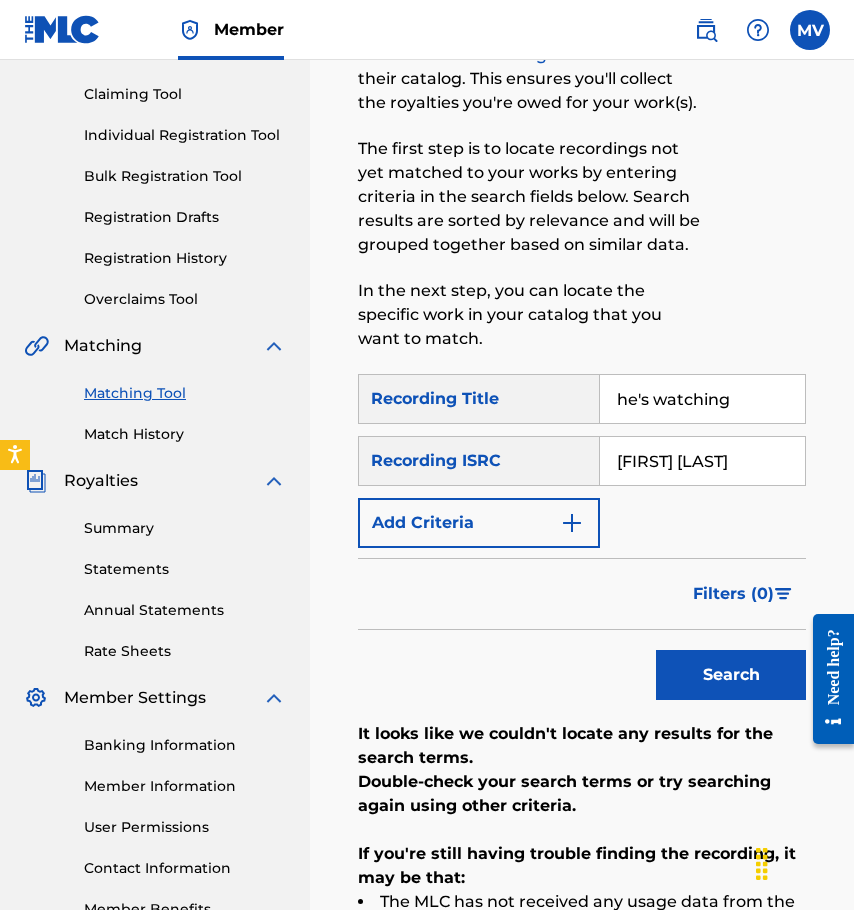 type on "he's watching" 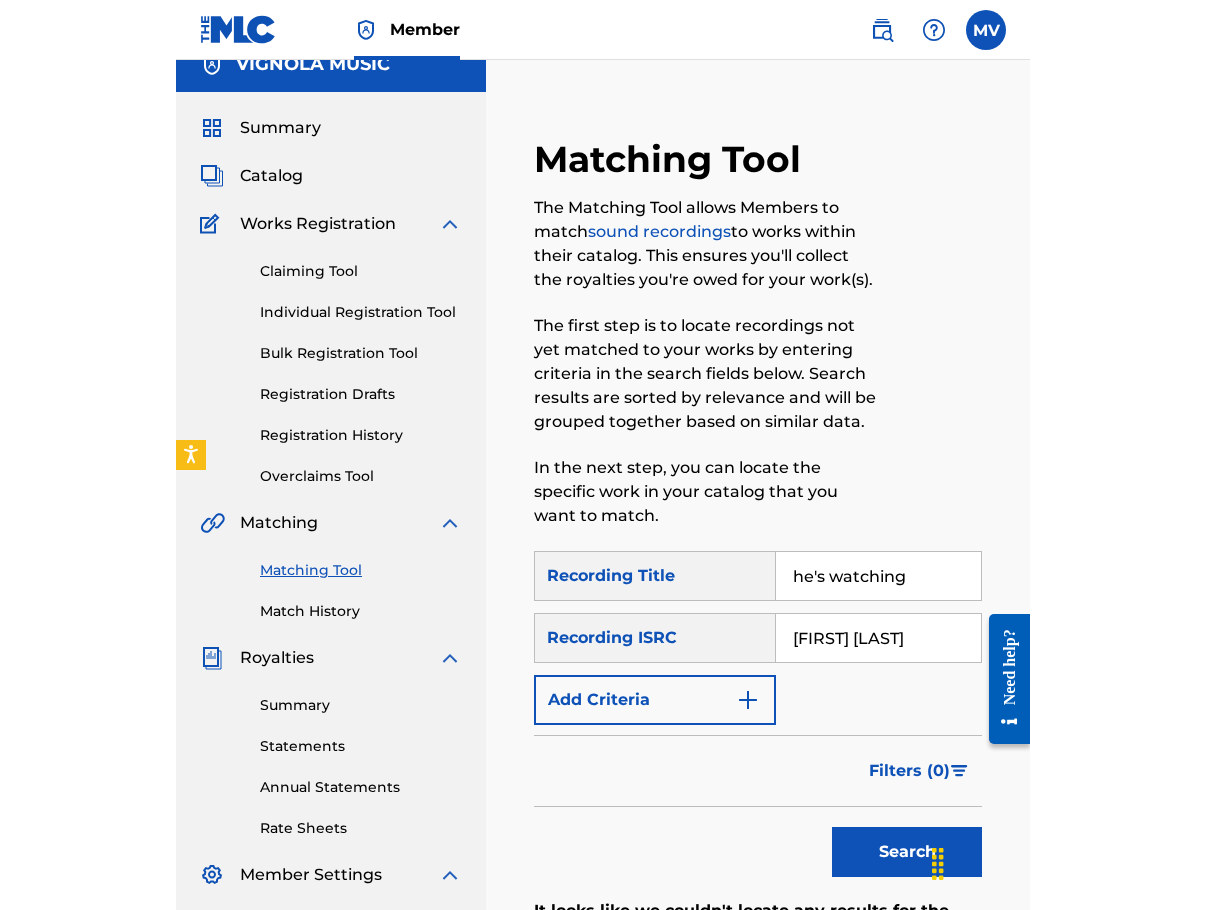 scroll, scrollTop: 0, scrollLeft: 0, axis: both 